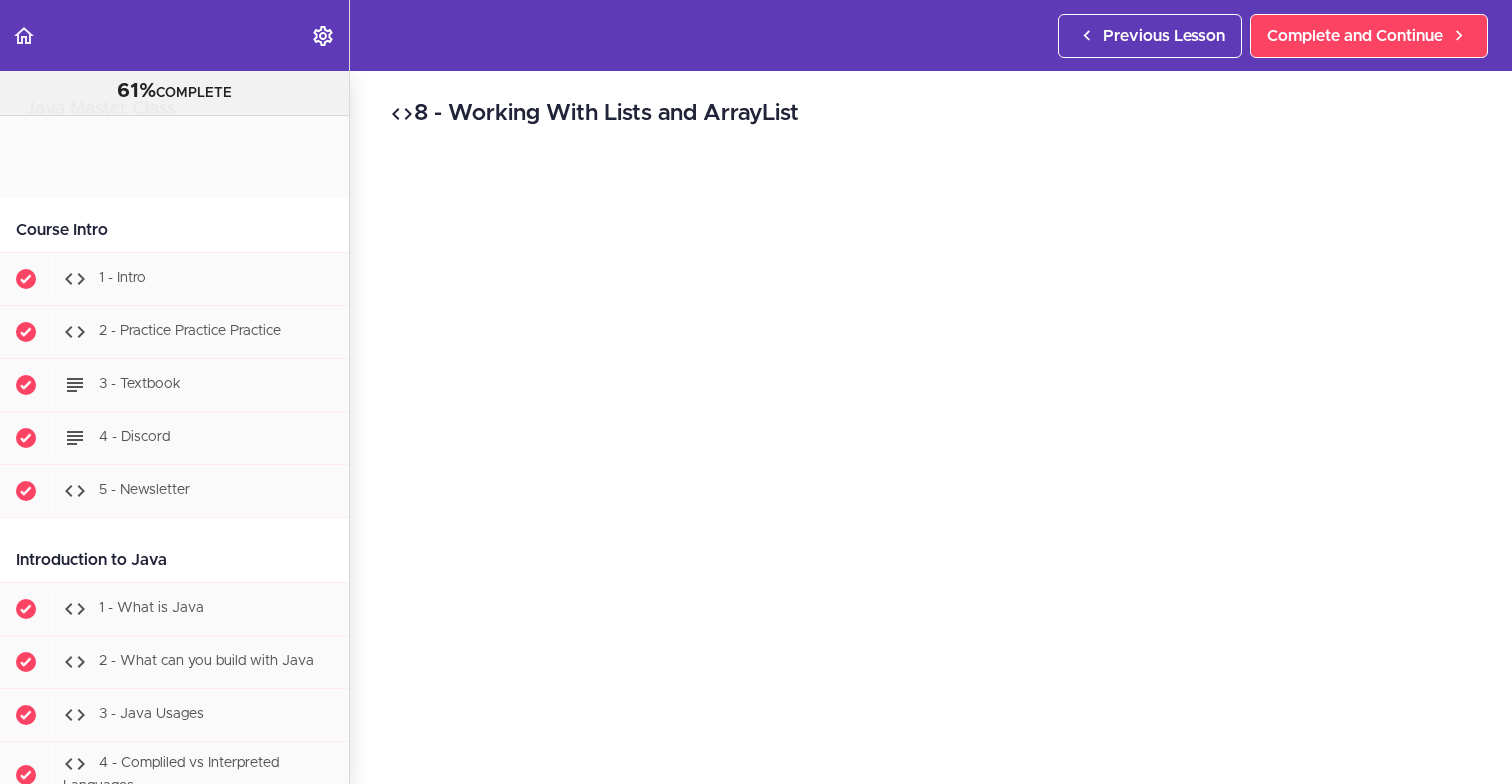 scroll, scrollTop: 0, scrollLeft: 0, axis: both 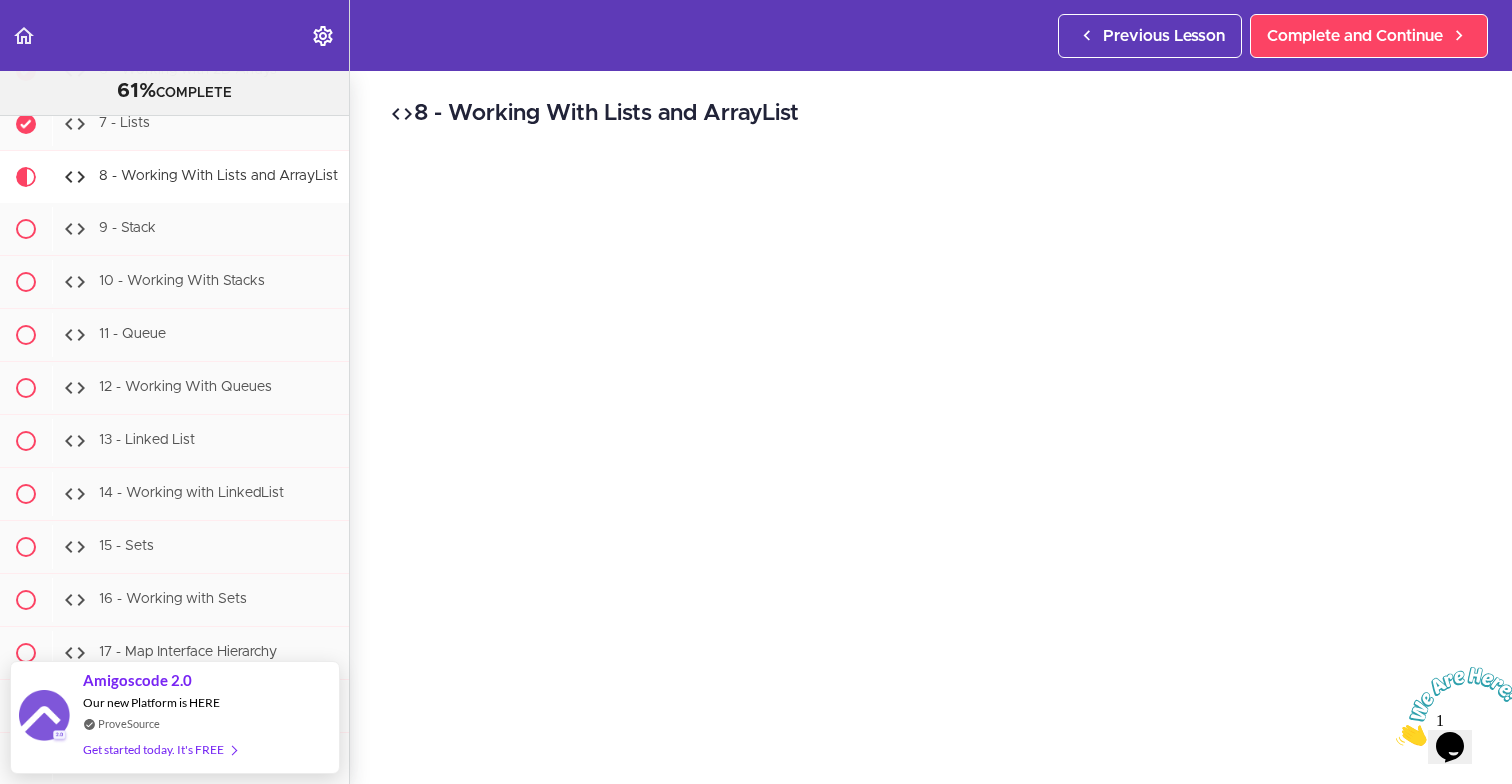 click at bounding box center (1396, 740) 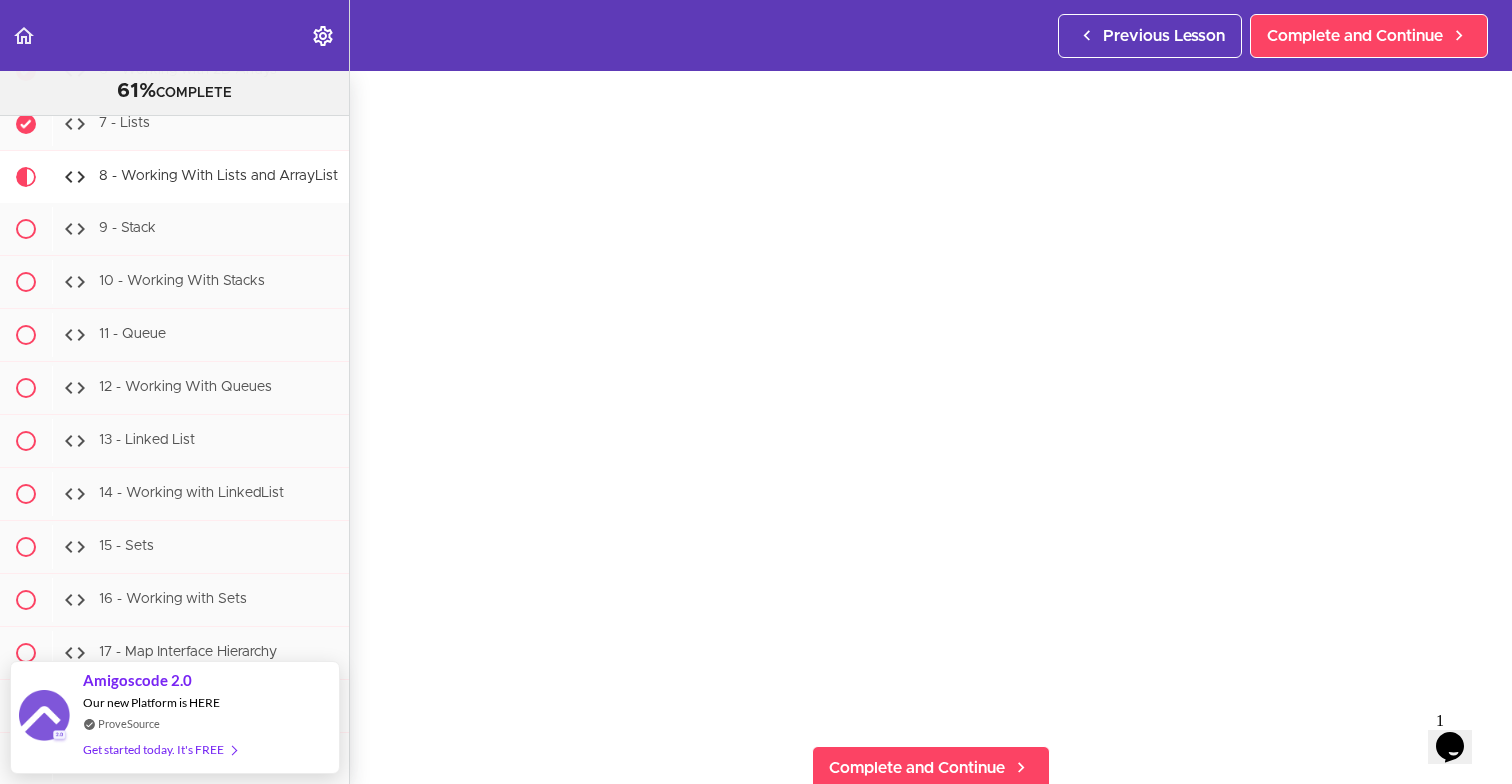 scroll, scrollTop: 57, scrollLeft: 0, axis: vertical 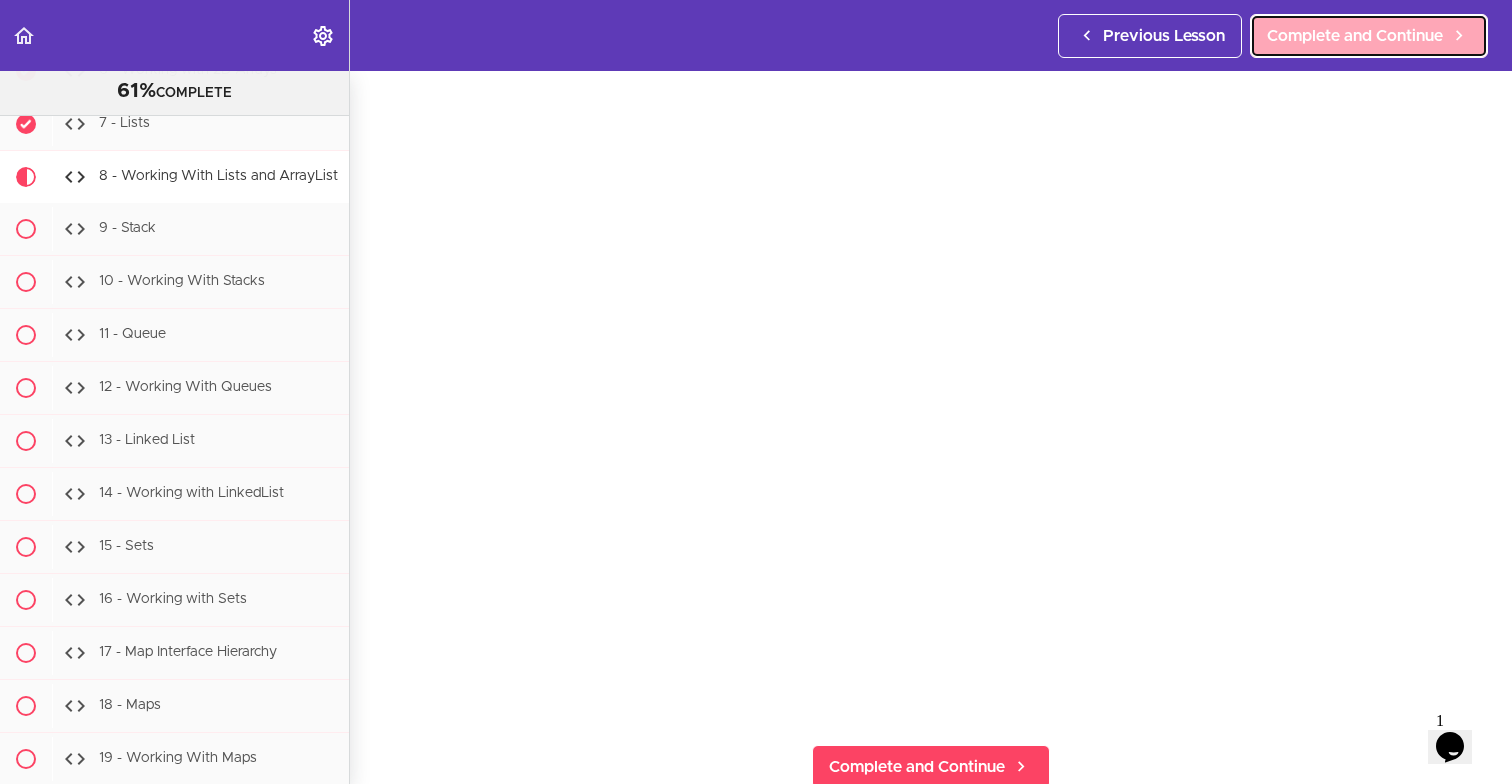 click on "Complete and Continue" at bounding box center [1355, 36] 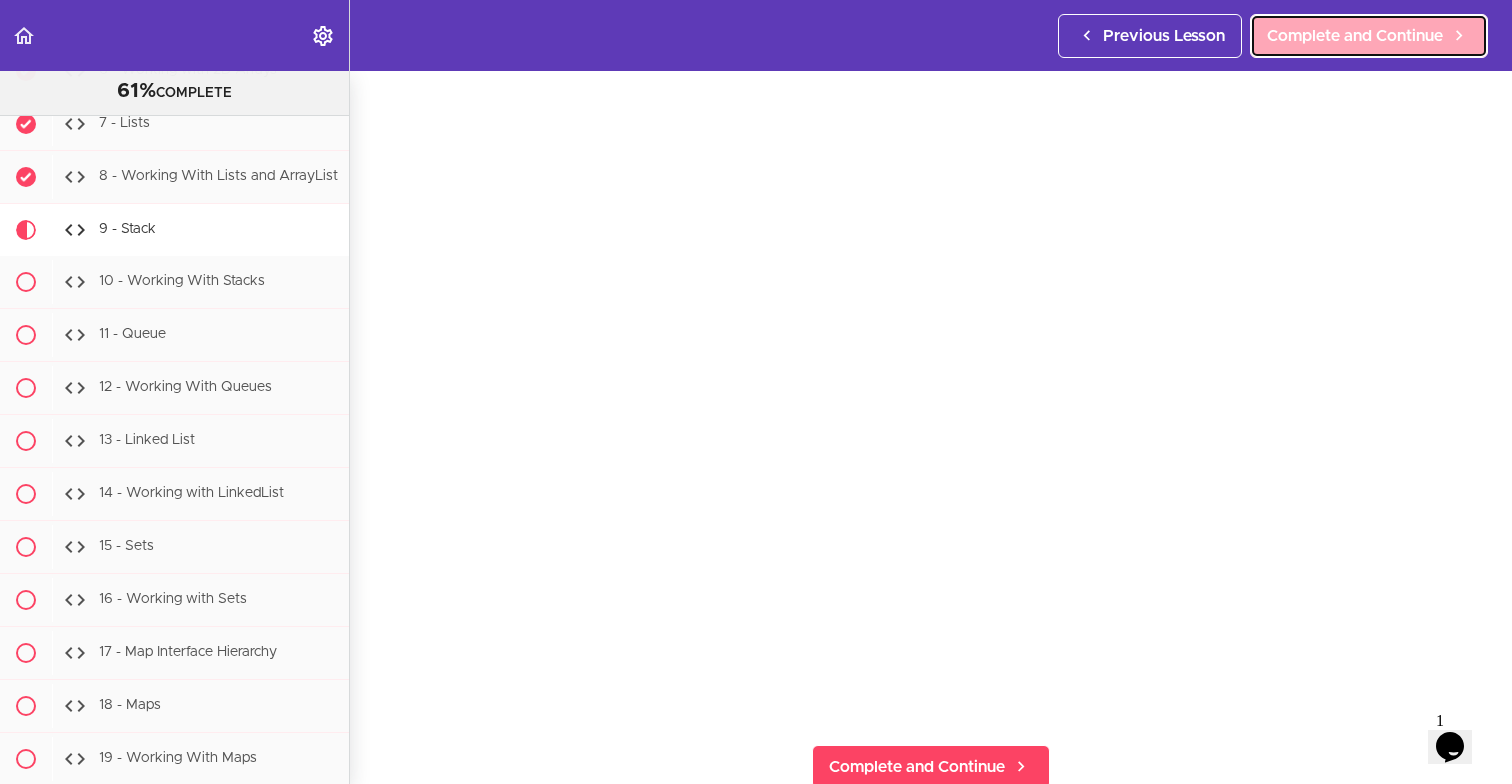scroll, scrollTop: 0, scrollLeft: 0, axis: both 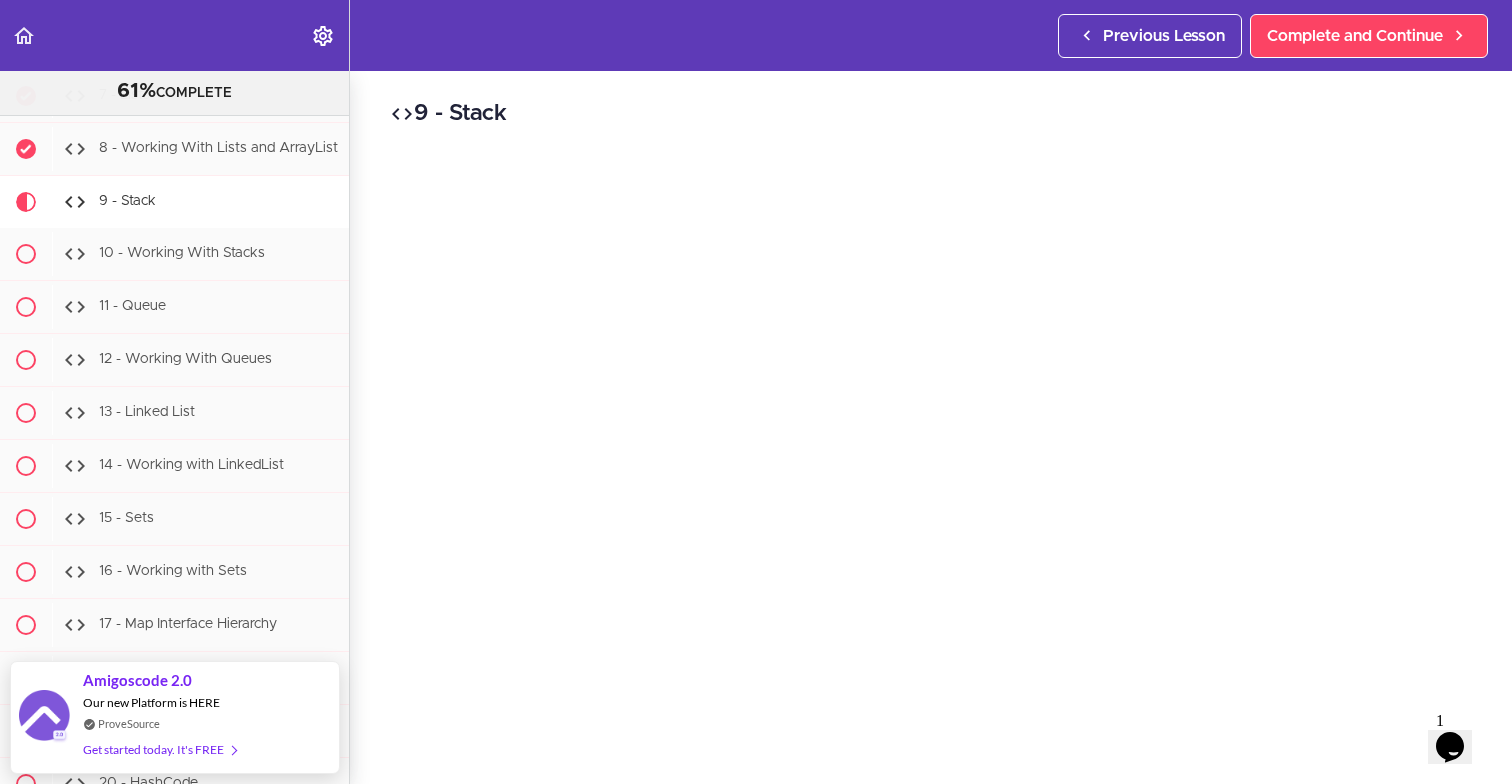click on "9 - Stack
Complete and Continue
1 - Follow us on     LinkedIn
2 - Subscribe to our Newsletter" at bounding box center [931, 427] 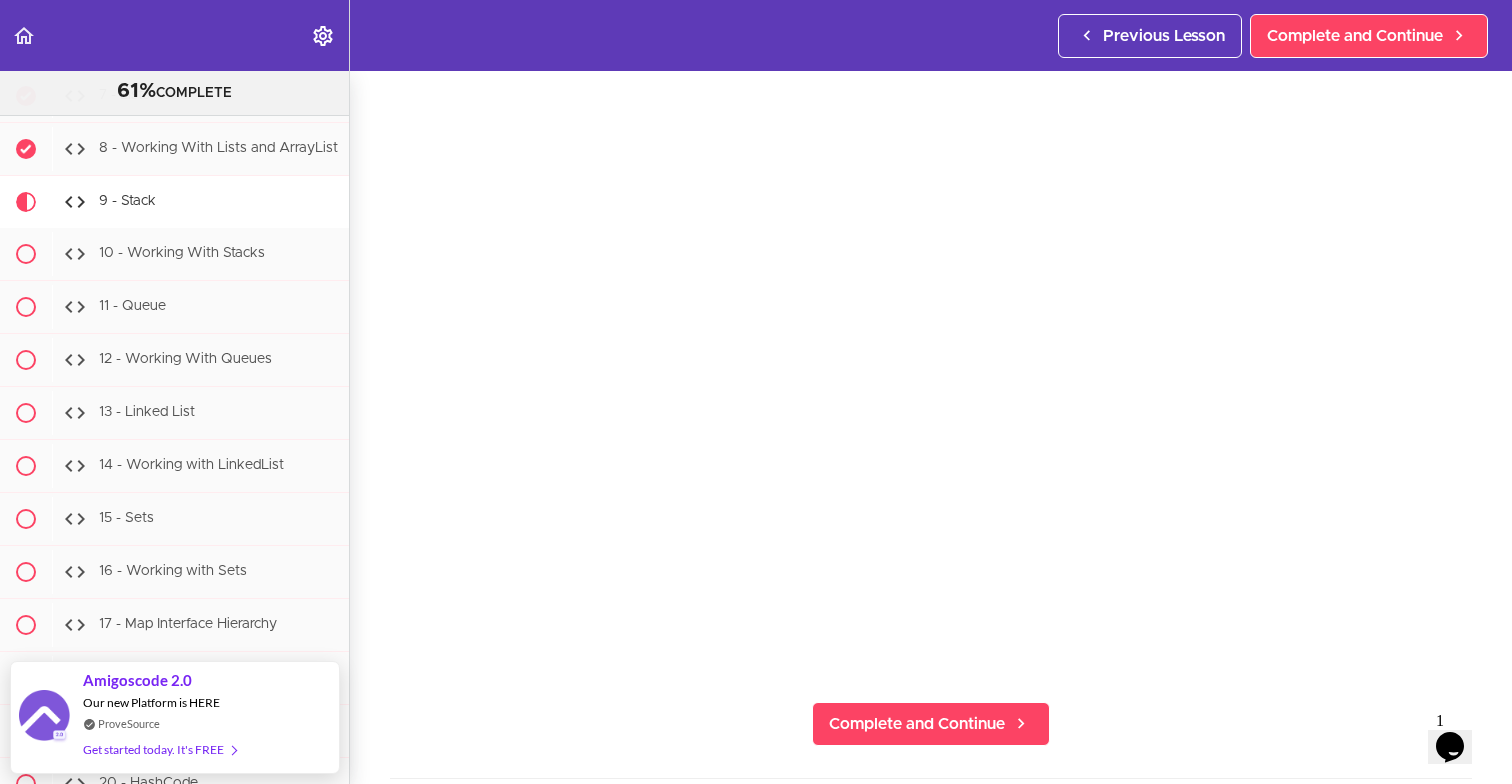 scroll, scrollTop: 101, scrollLeft: 0, axis: vertical 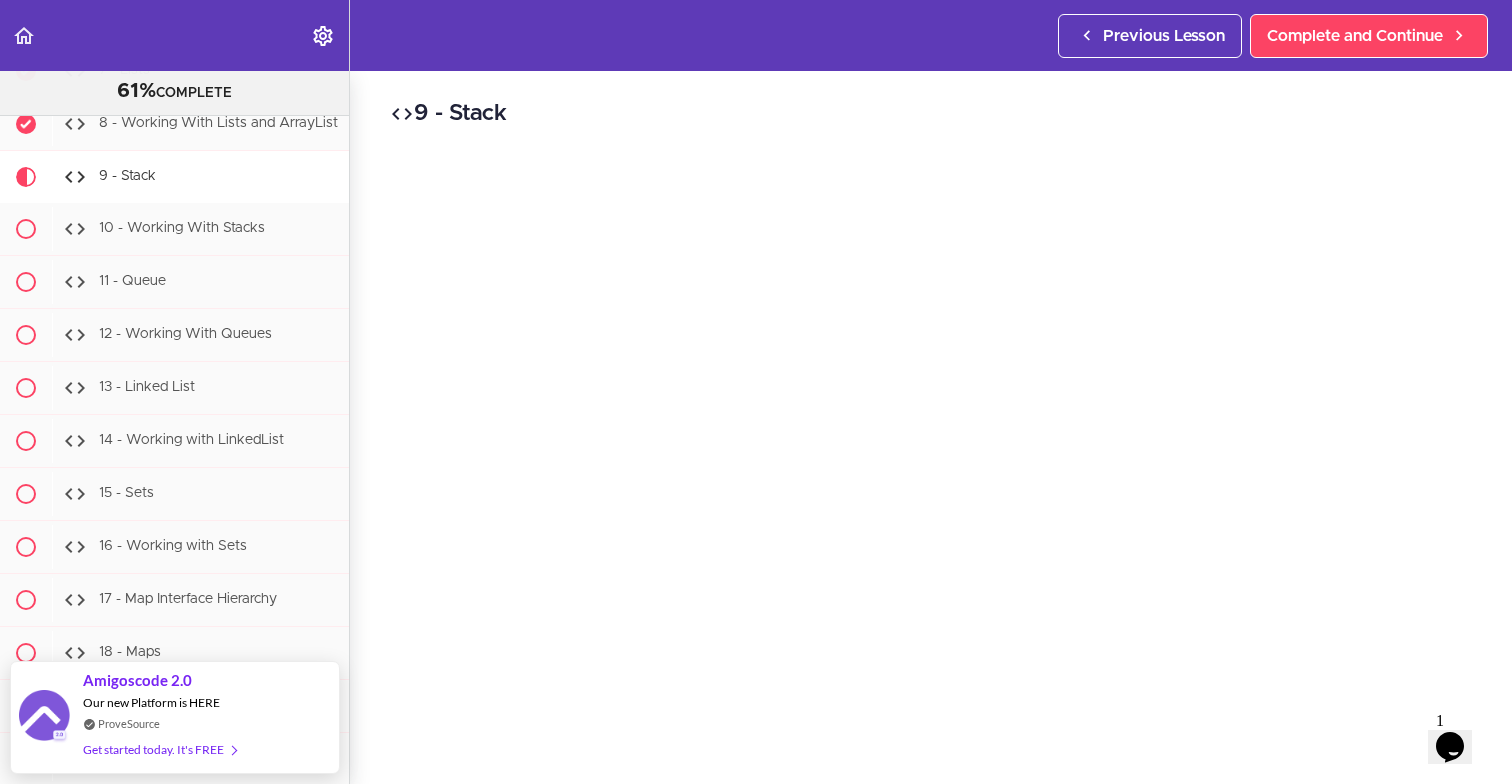 click on "9 - Stack
Complete and Continue
1 - Follow us on     LinkedIn
2 - Subscribe to our Newsletter" at bounding box center (931, 427) 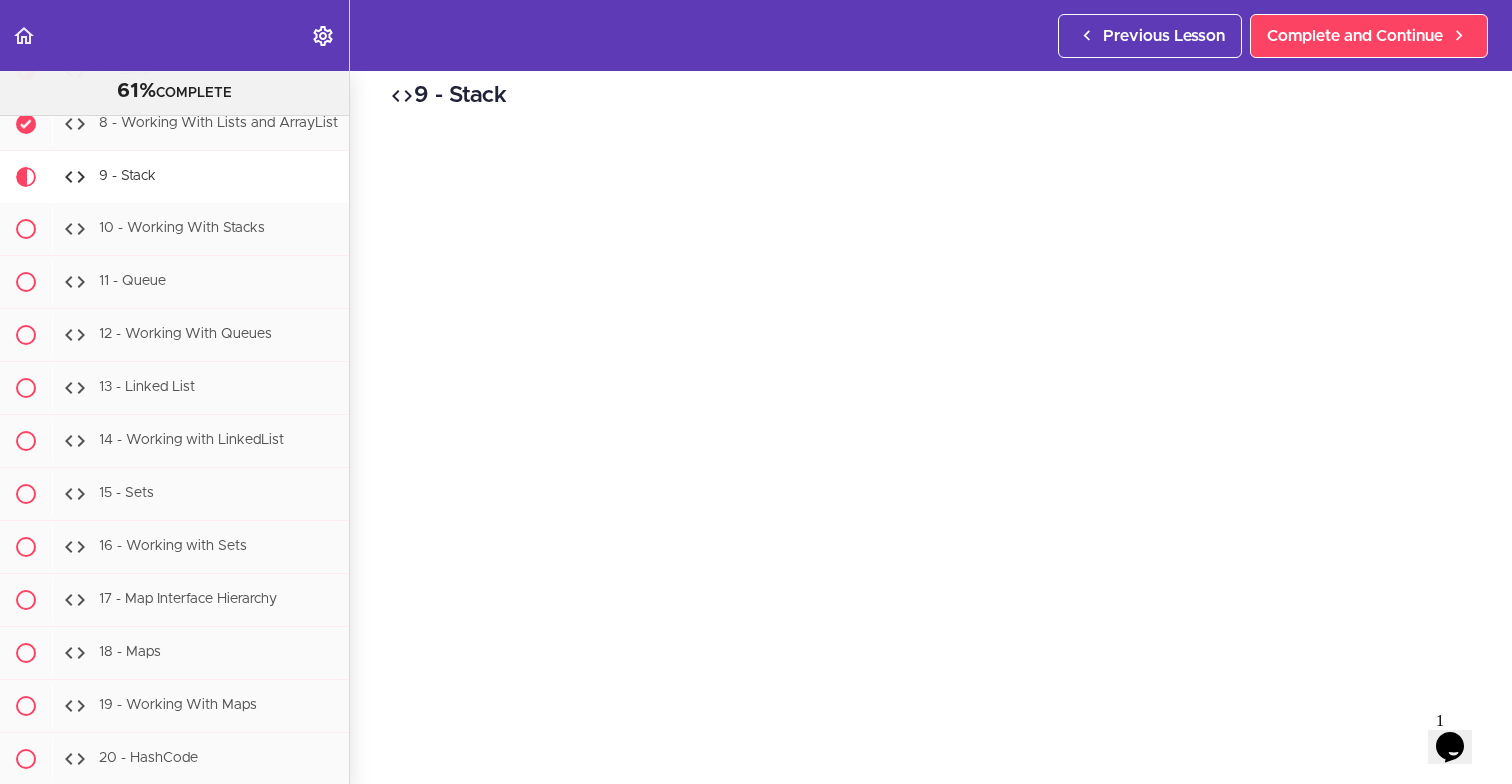 scroll, scrollTop: 22, scrollLeft: 0, axis: vertical 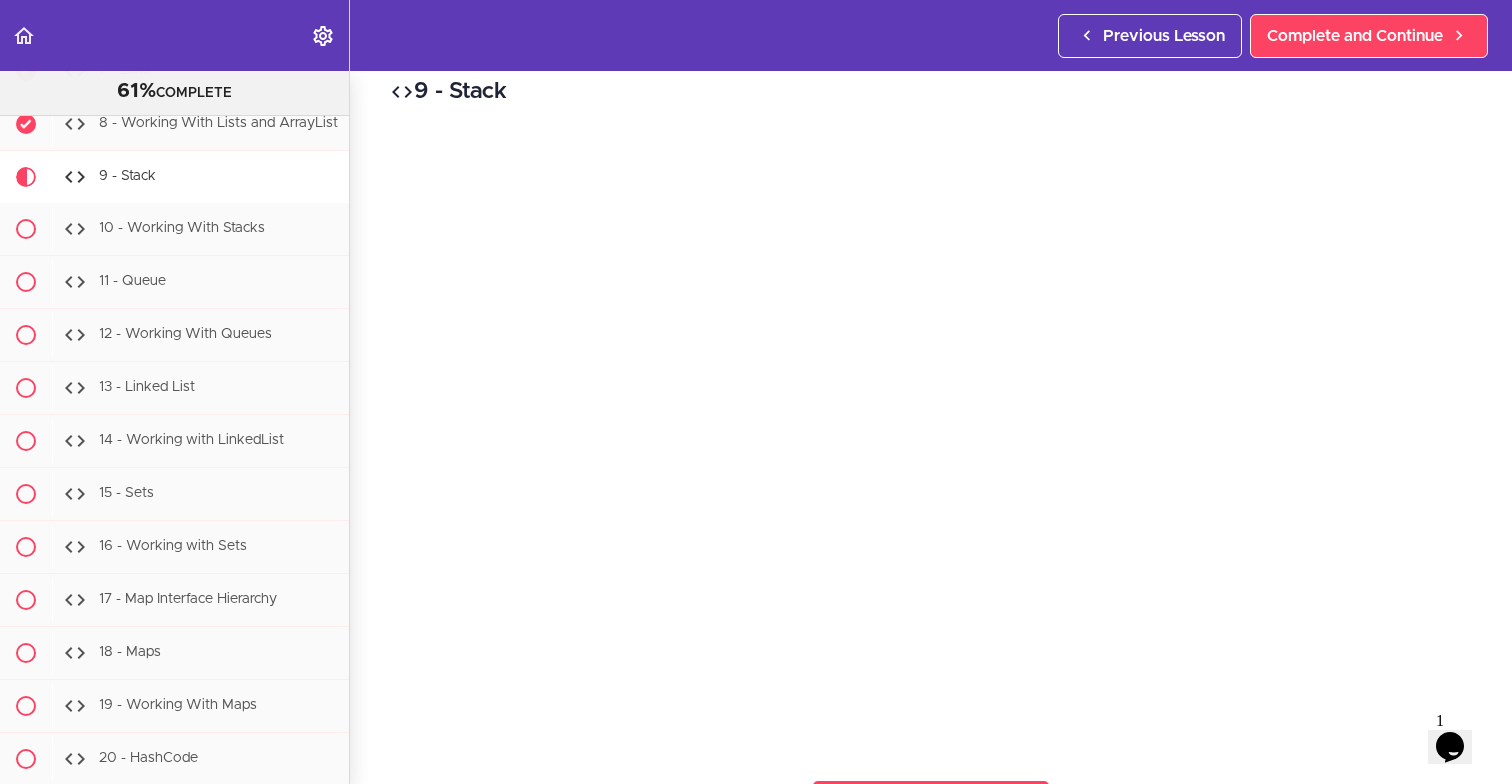 click on "9 - Stack" at bounding box center (931, 92) 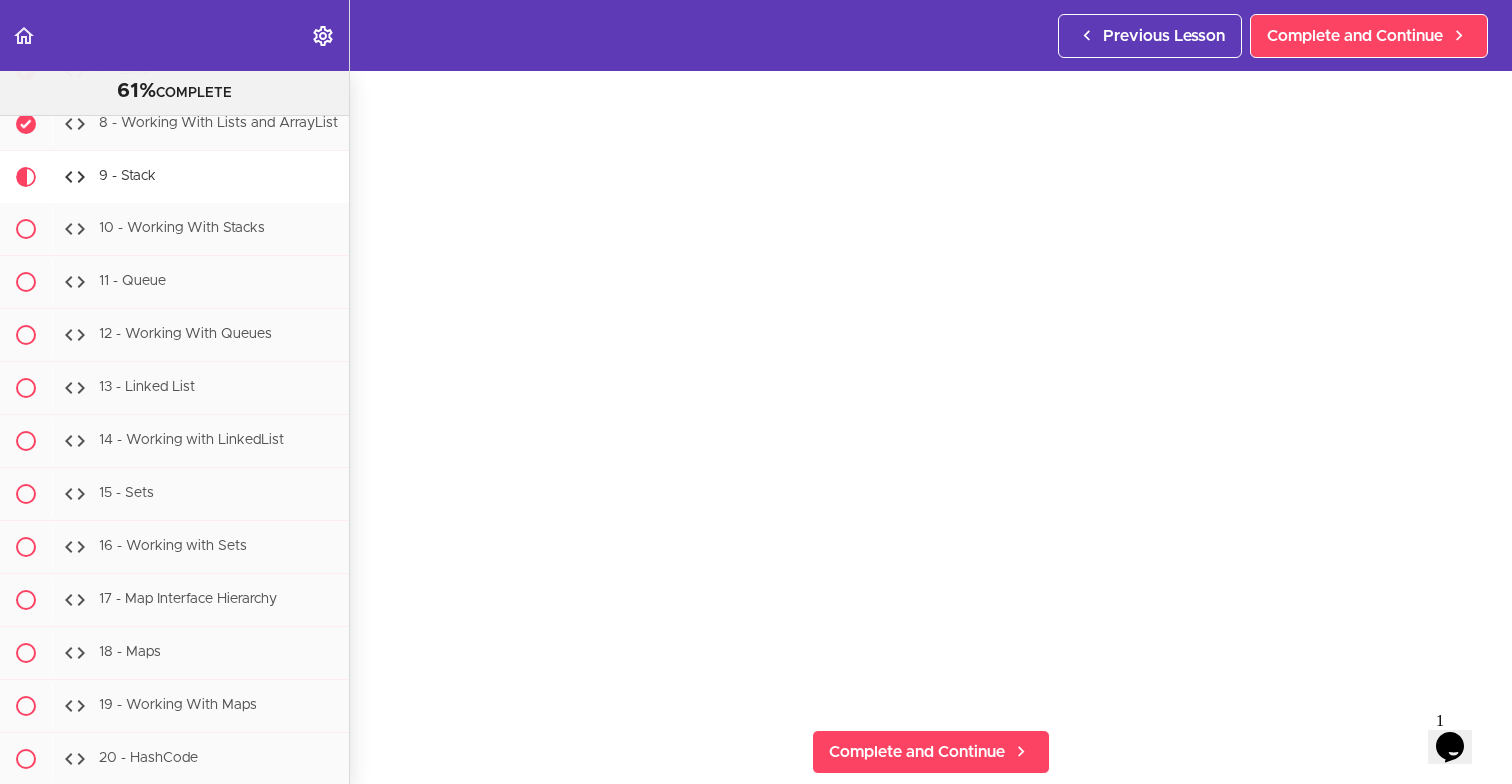 scroll, scrollTop: 74, scrollLeft: 0, axis: vertical 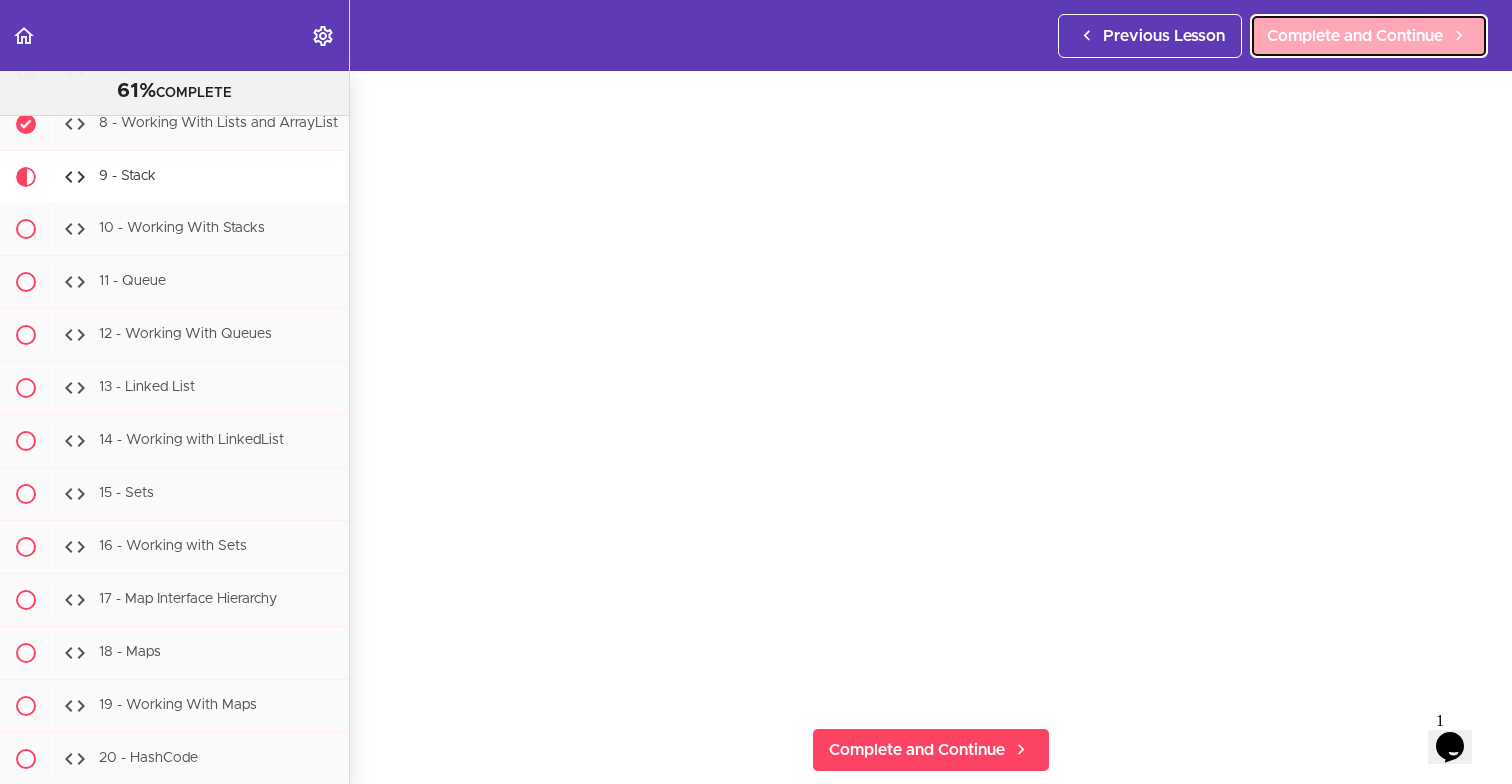 click on "Complete and Continue" at bounding box center (1355, 36) 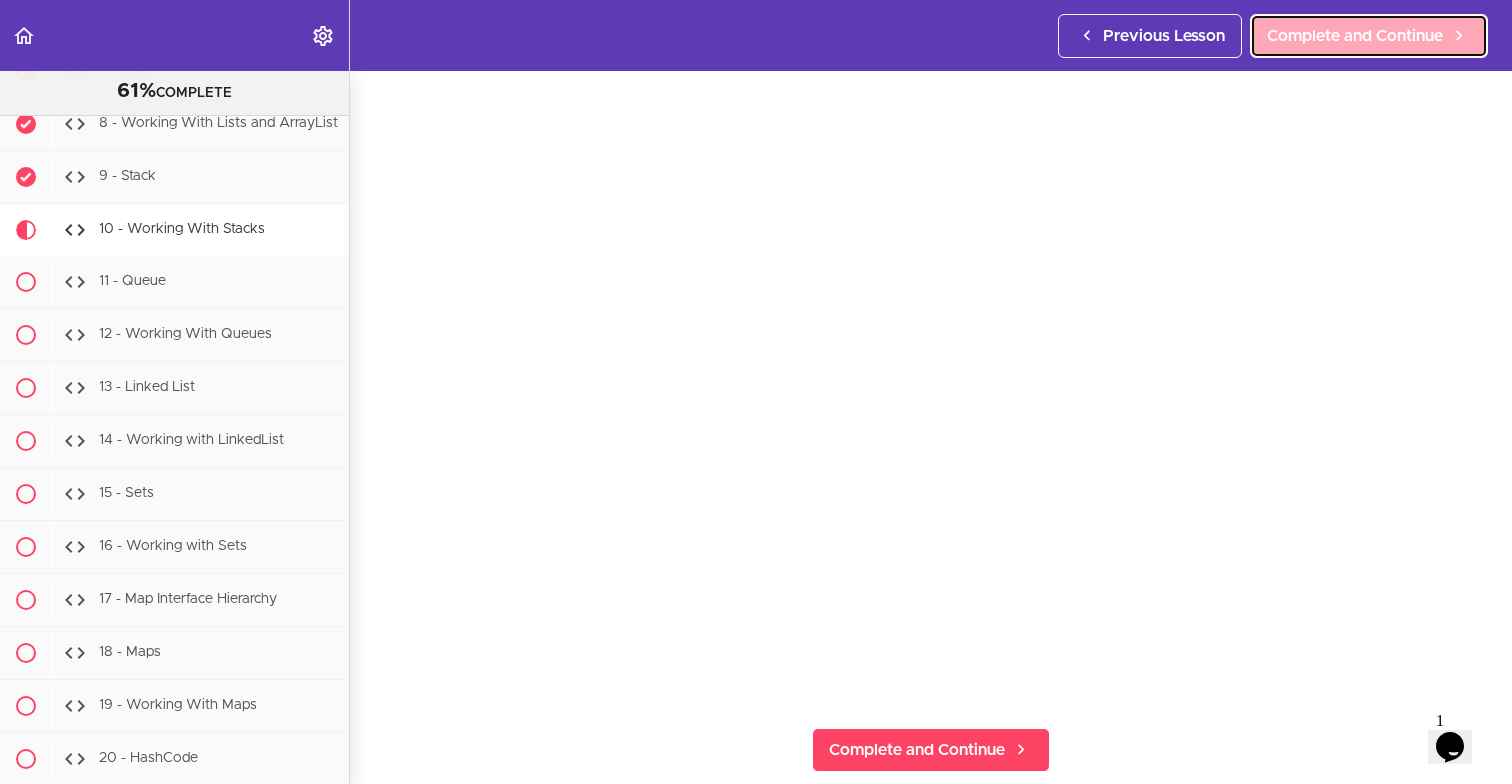 scroll, scrollTop: 0, scrollLeft: 0, axis: both 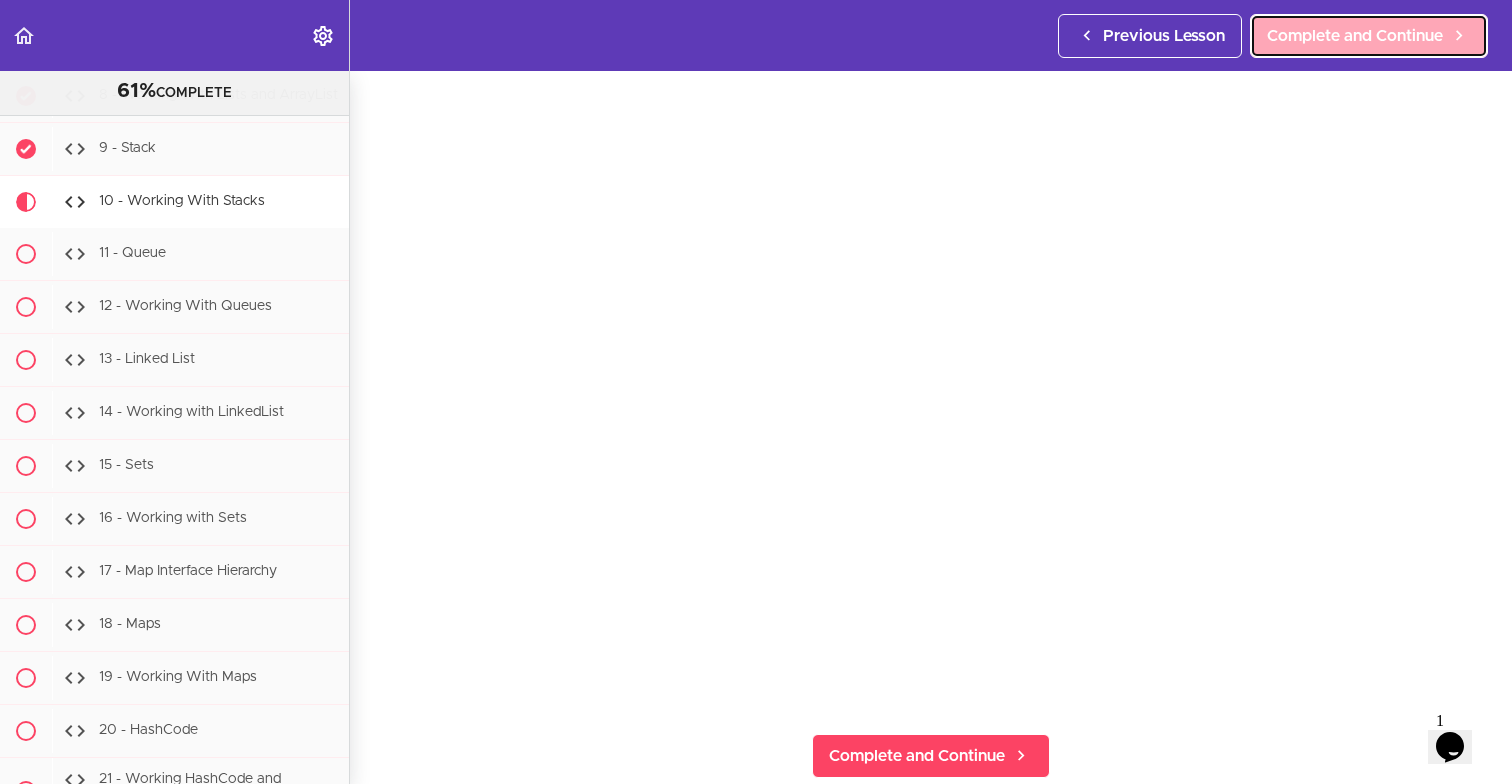click on "Complete and Continue" at bounding box center (1355, 36) 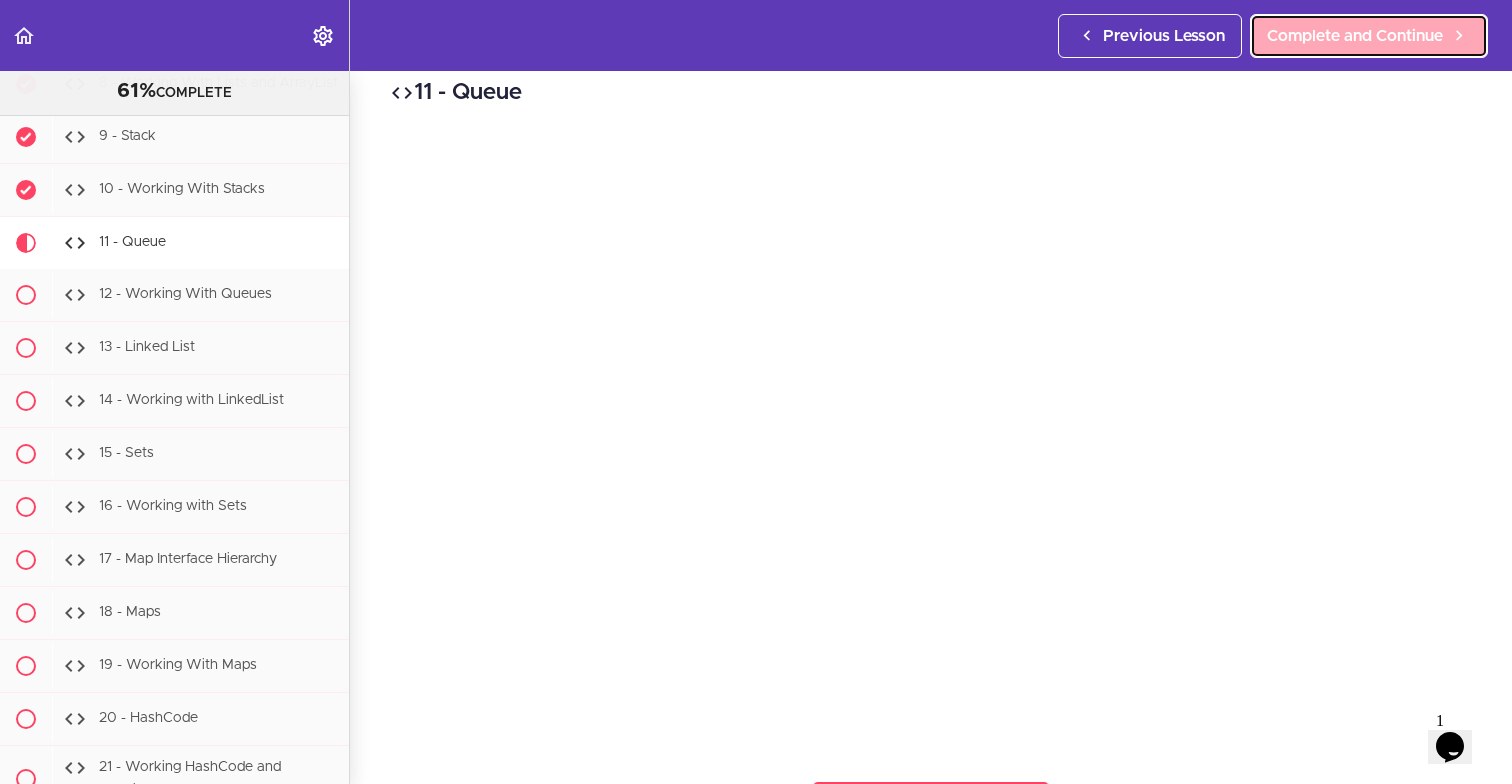 scroll, scrollTop: 0, scrollLeft: 0, axis: both 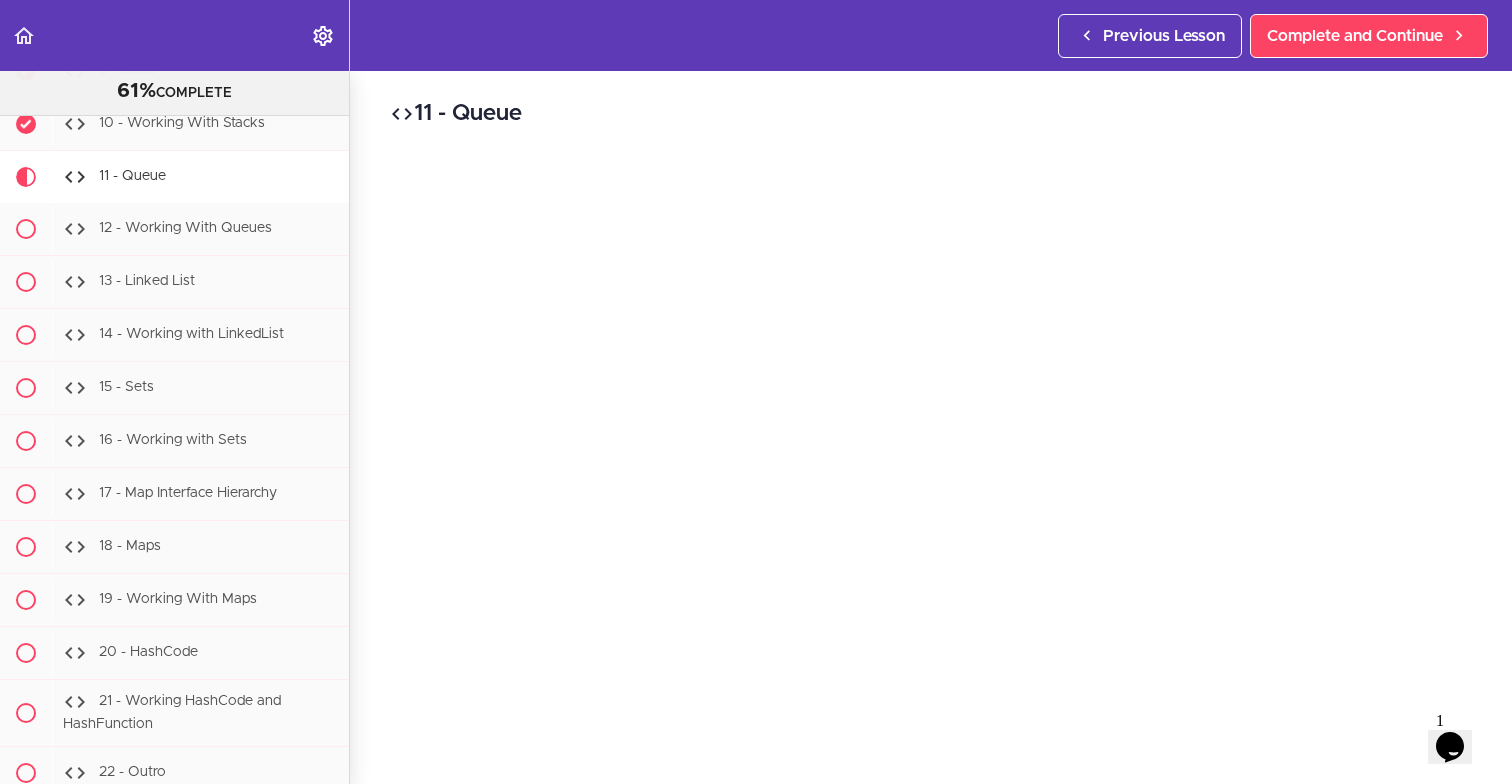 click on "11 - Queue
Complete and Continue
1 - Follow us on     LinkedIn
2 - Subscribe to our Newsletter" at bounding box center [931, 427] 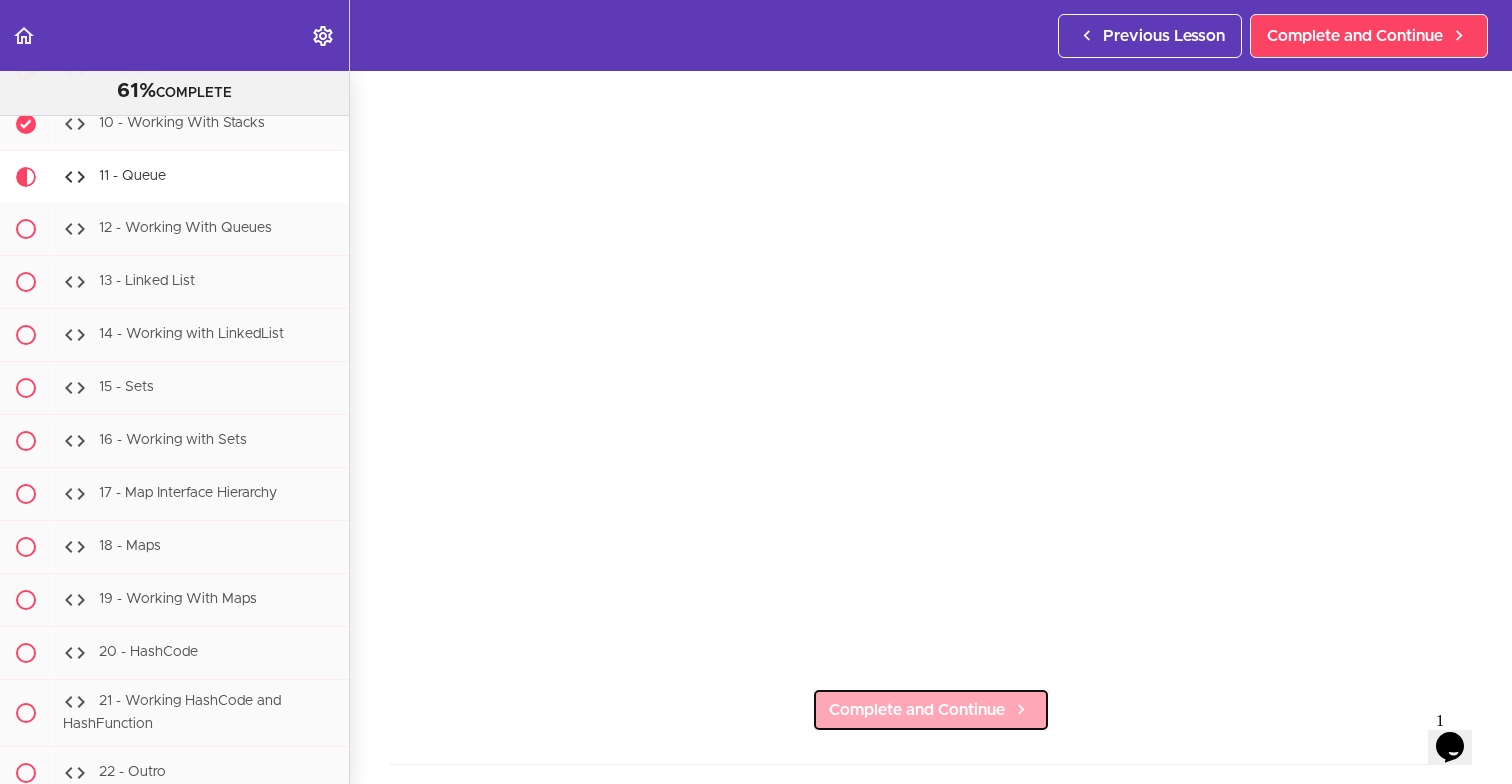 click on "Complete and Continue" at bounding box center [917, 710] 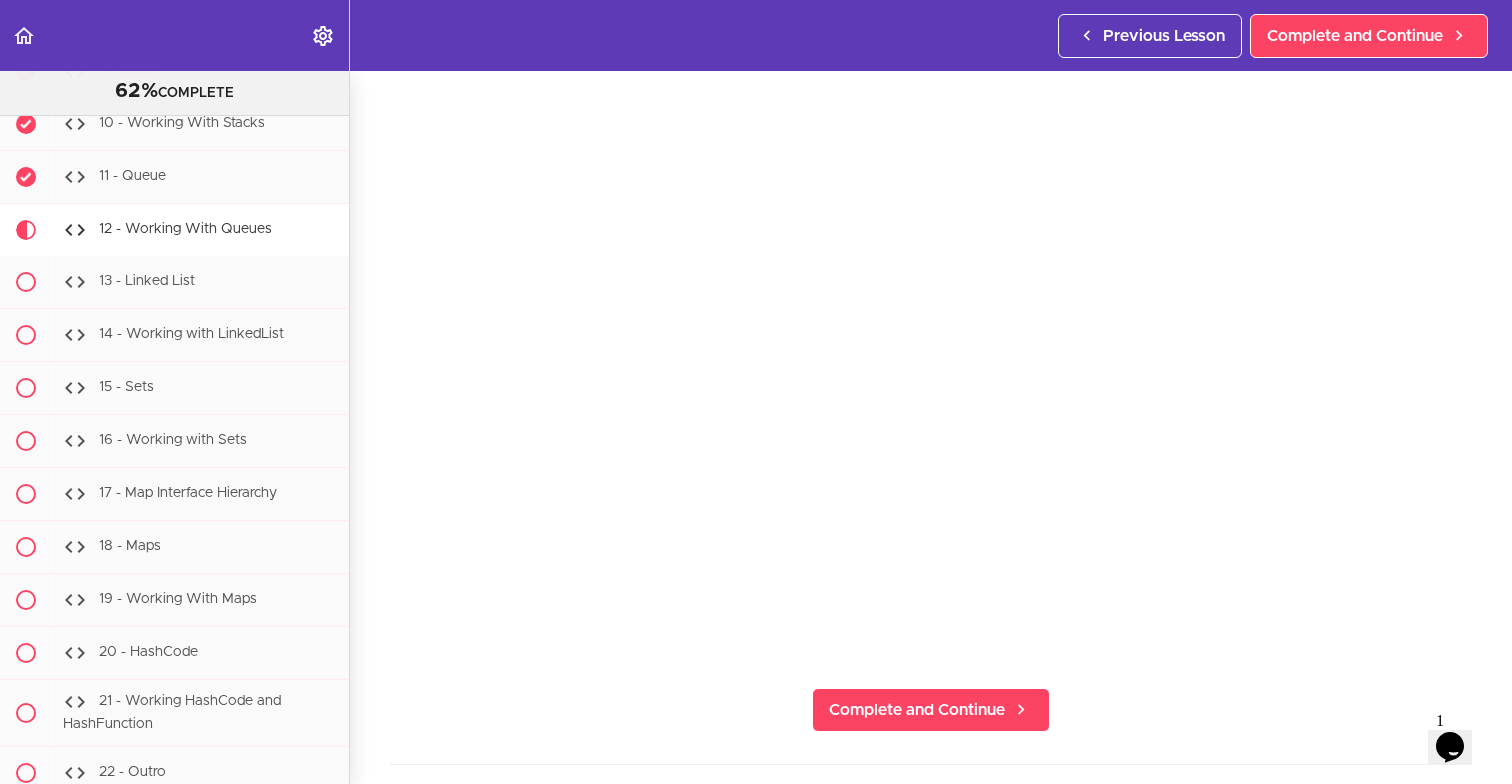 scroll, scrollTop: 34, scrollLeft: 0, axis: vertical 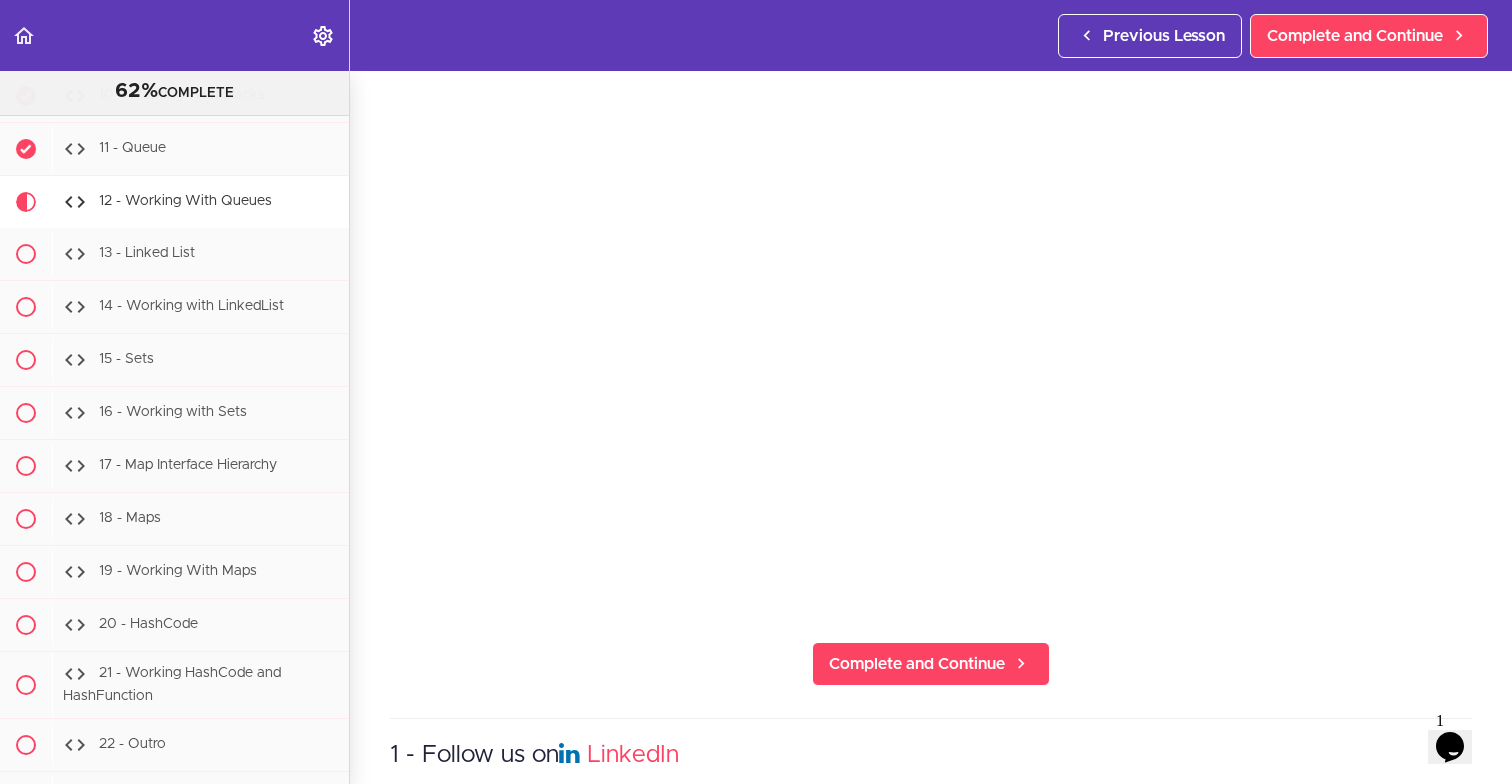 click on "12 - Working With Queues
Complete and Continue
1 - Follow us on     LinkedIn
2 - Subscribe to our Newsletter" at bounding box center [931, 267] 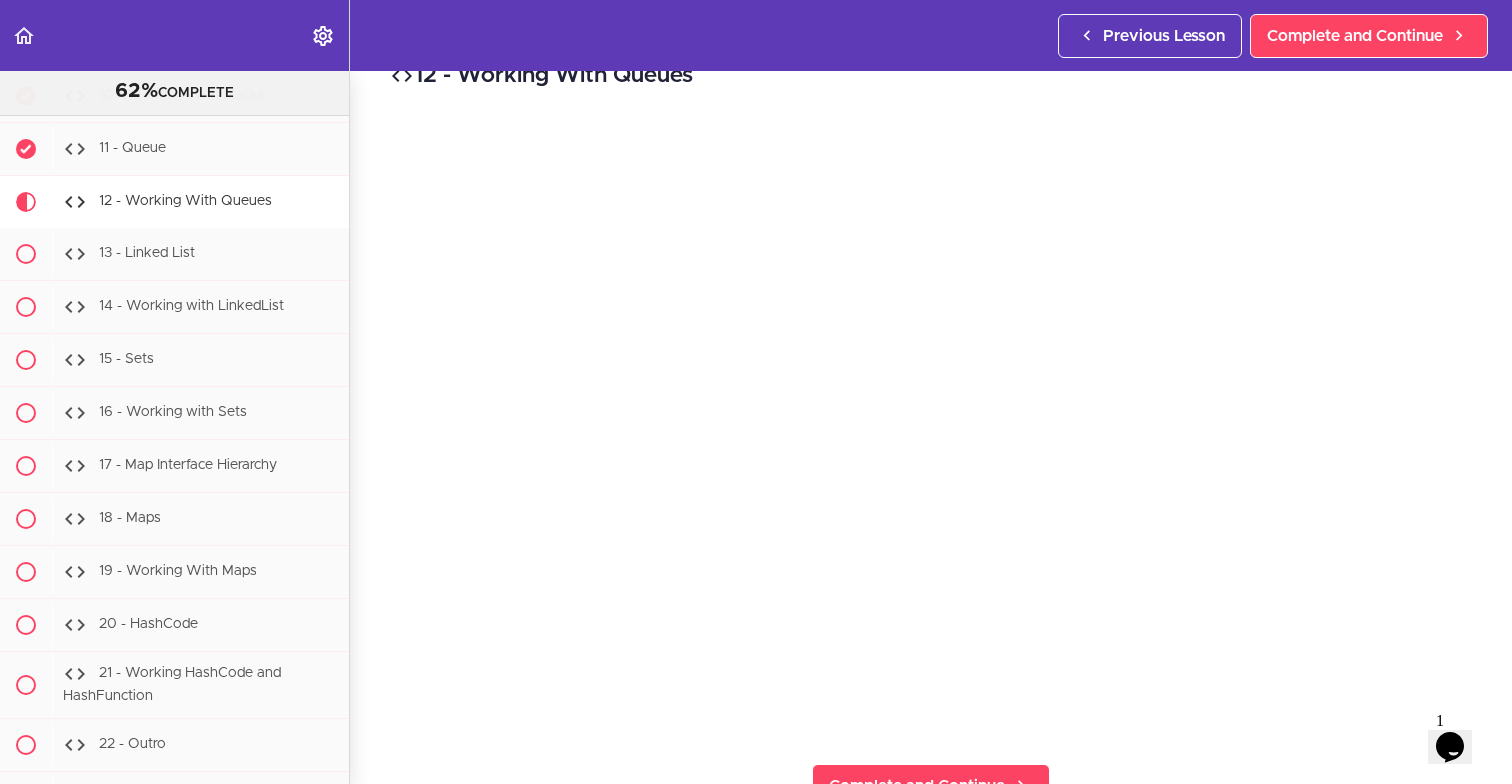 scroll, scrollTop: 0, scrollLeft: 0, axis: both 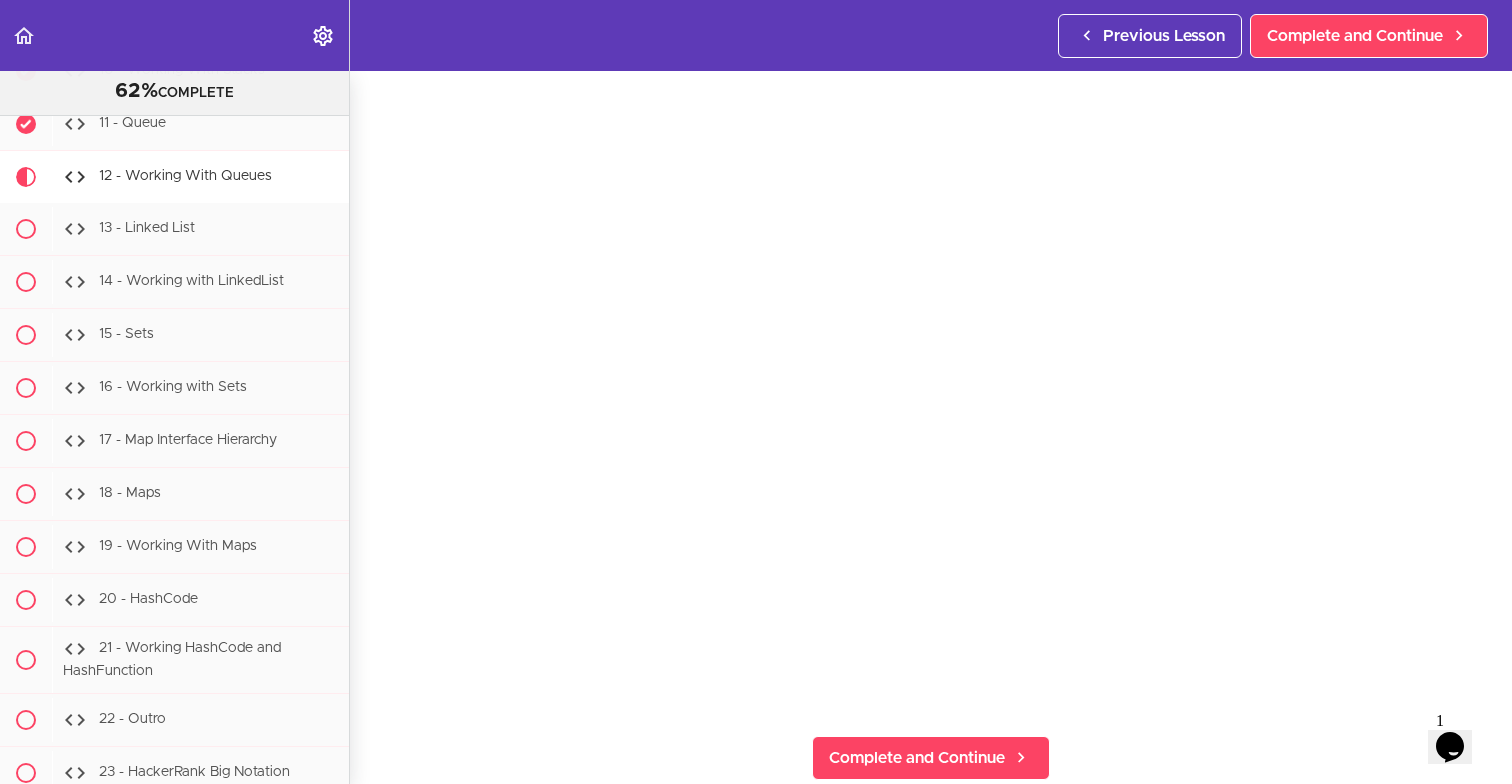 click on "12 - Working With Queues
Complete and Continue
1 - Follow us on     LinkedIn
2 - Subscribe to our Newsletter" at bounding box center (931, 361) 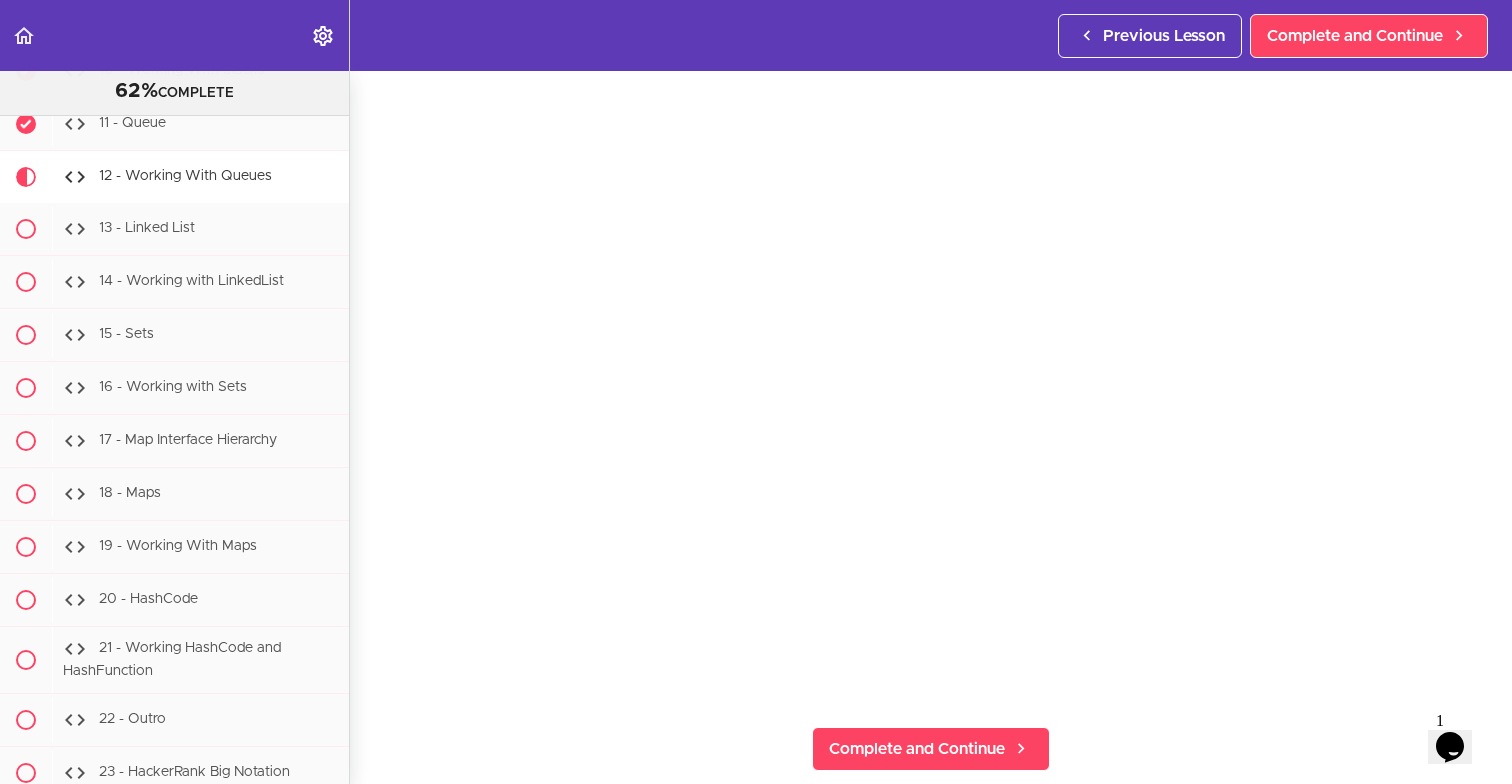 scroll, scrollTop: 72, scrollLeft: 0, axis: vertical 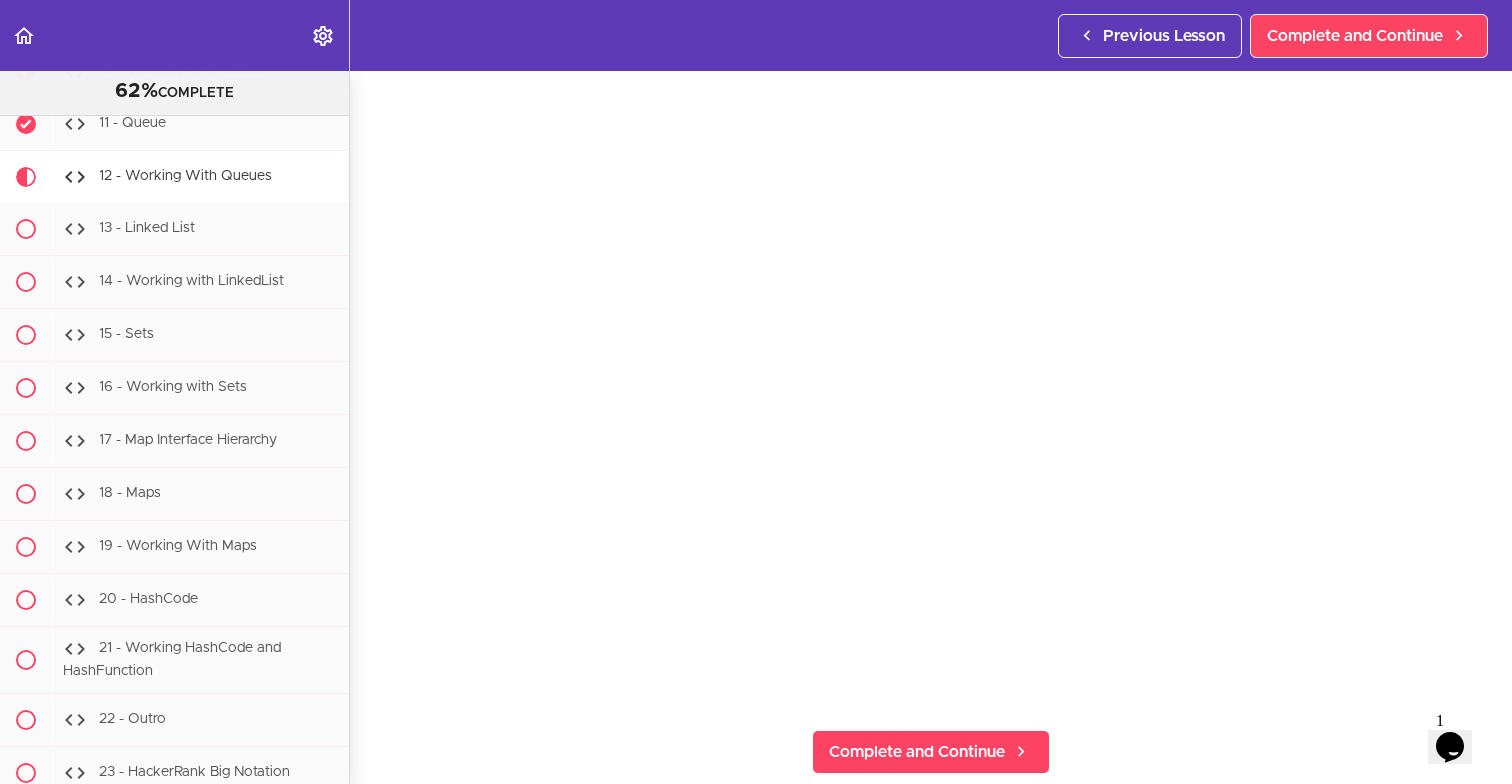 click on "12 - Working With Queues
Complete and Continue
1 - Follow us on     LinkedIn
2 - Subscribe to our Newsletter" at bounding box center [931, 355] 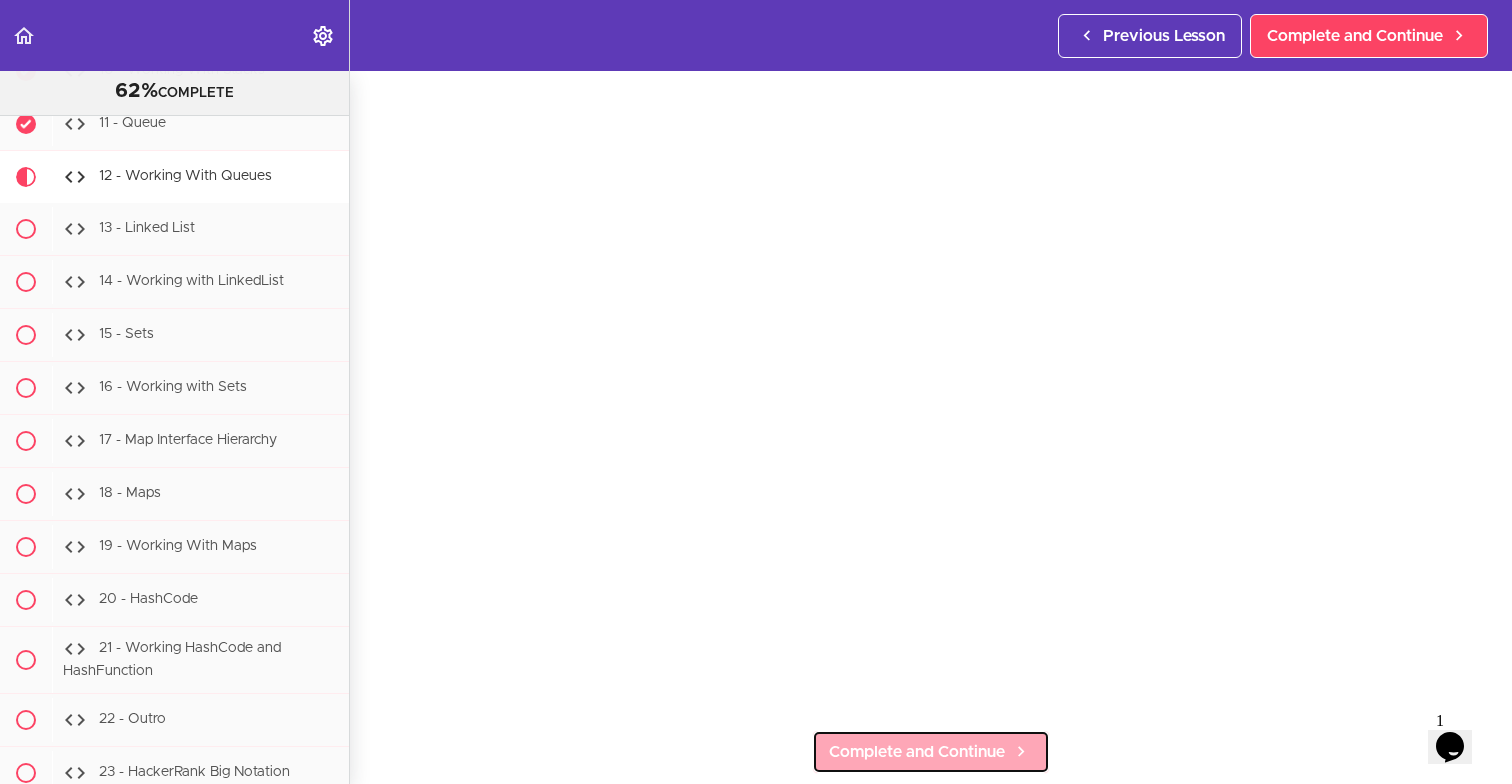 click on "Complete and Continue" at bounding box center [917, 752] 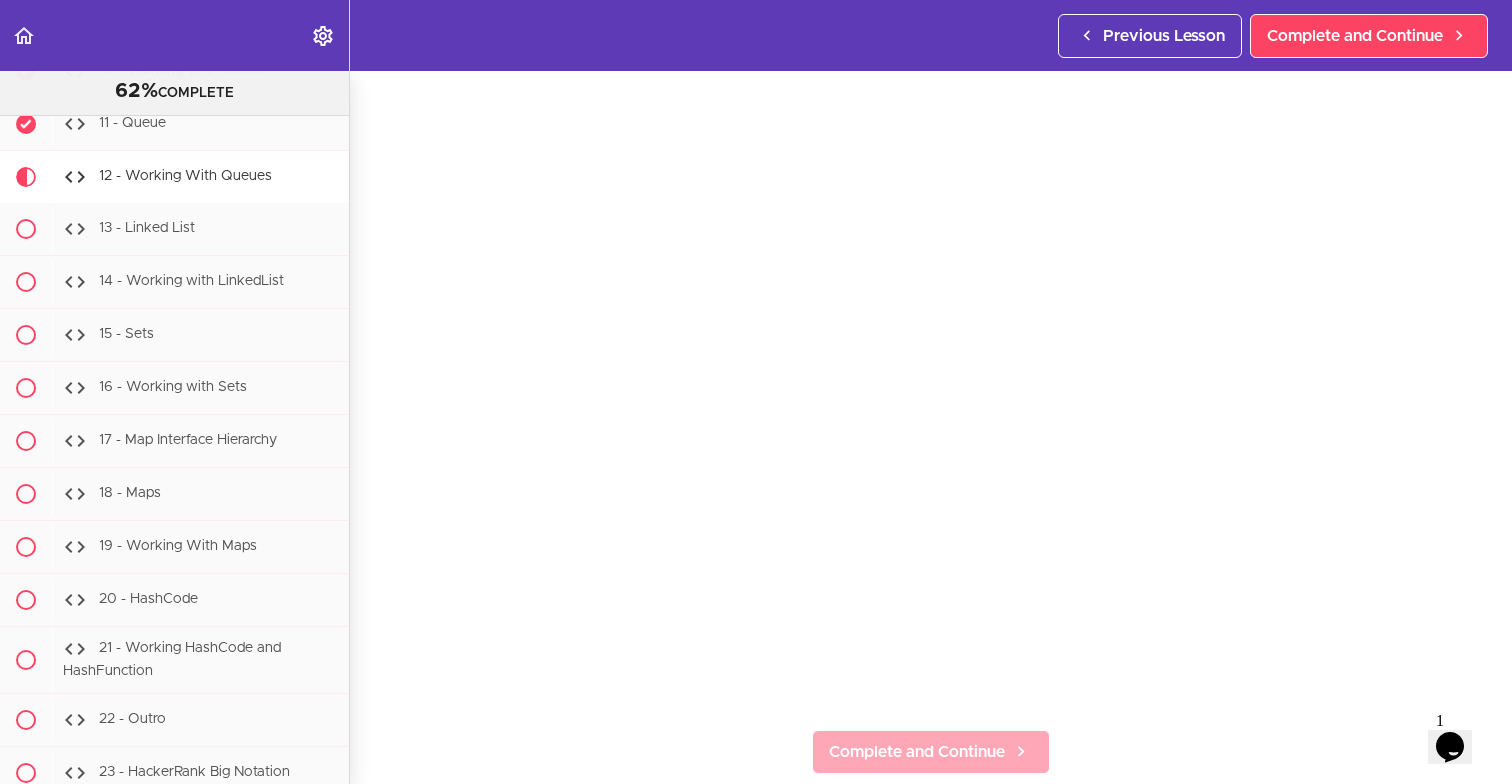 scroll, scrollTop: 15, scrollLeft: 0, axis: vertical 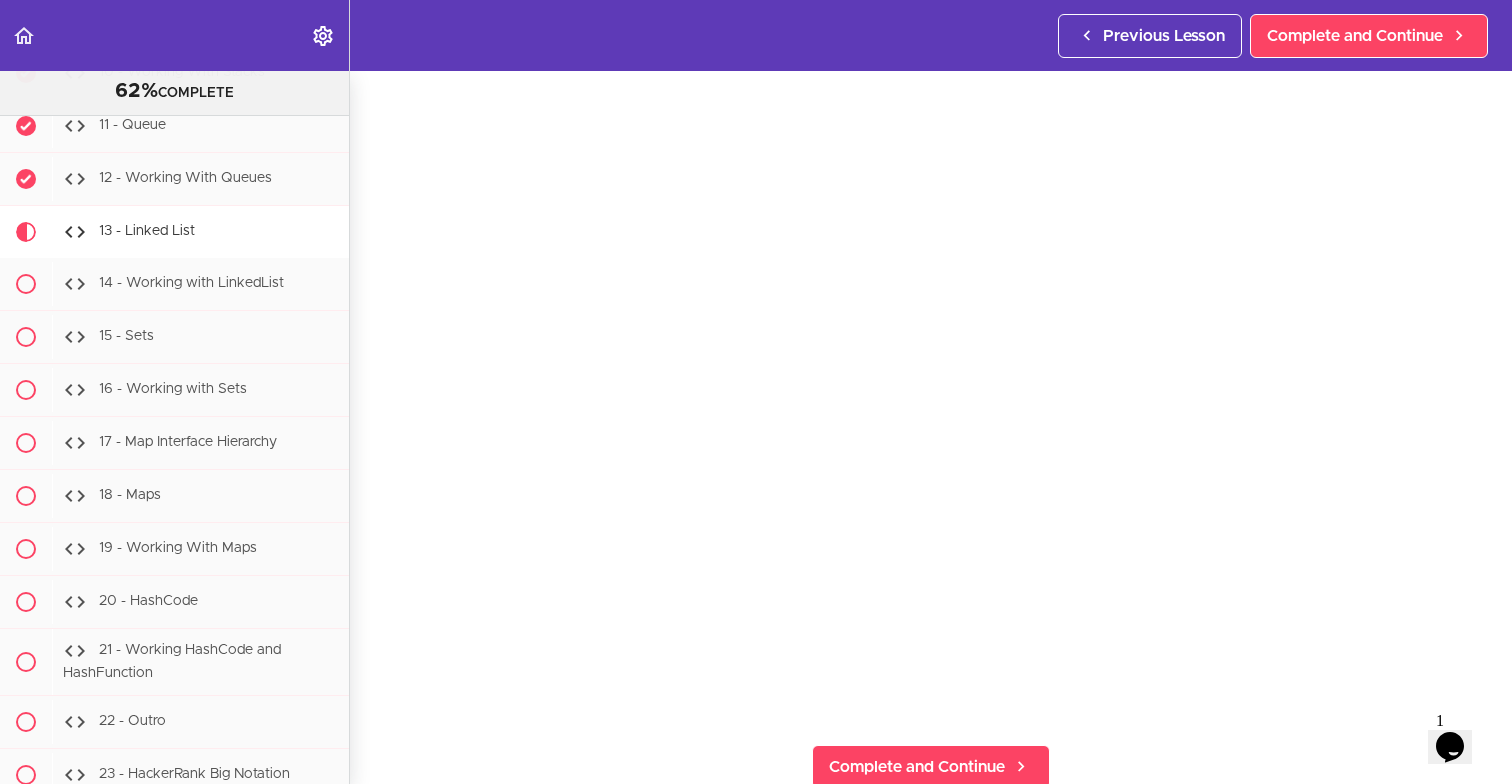 click on "13 - Linked List
Complete and Continue
1 - Follow us on     LinkedIn
2 - Subscribe to our Newsletter" at bounding box center (931, 370) 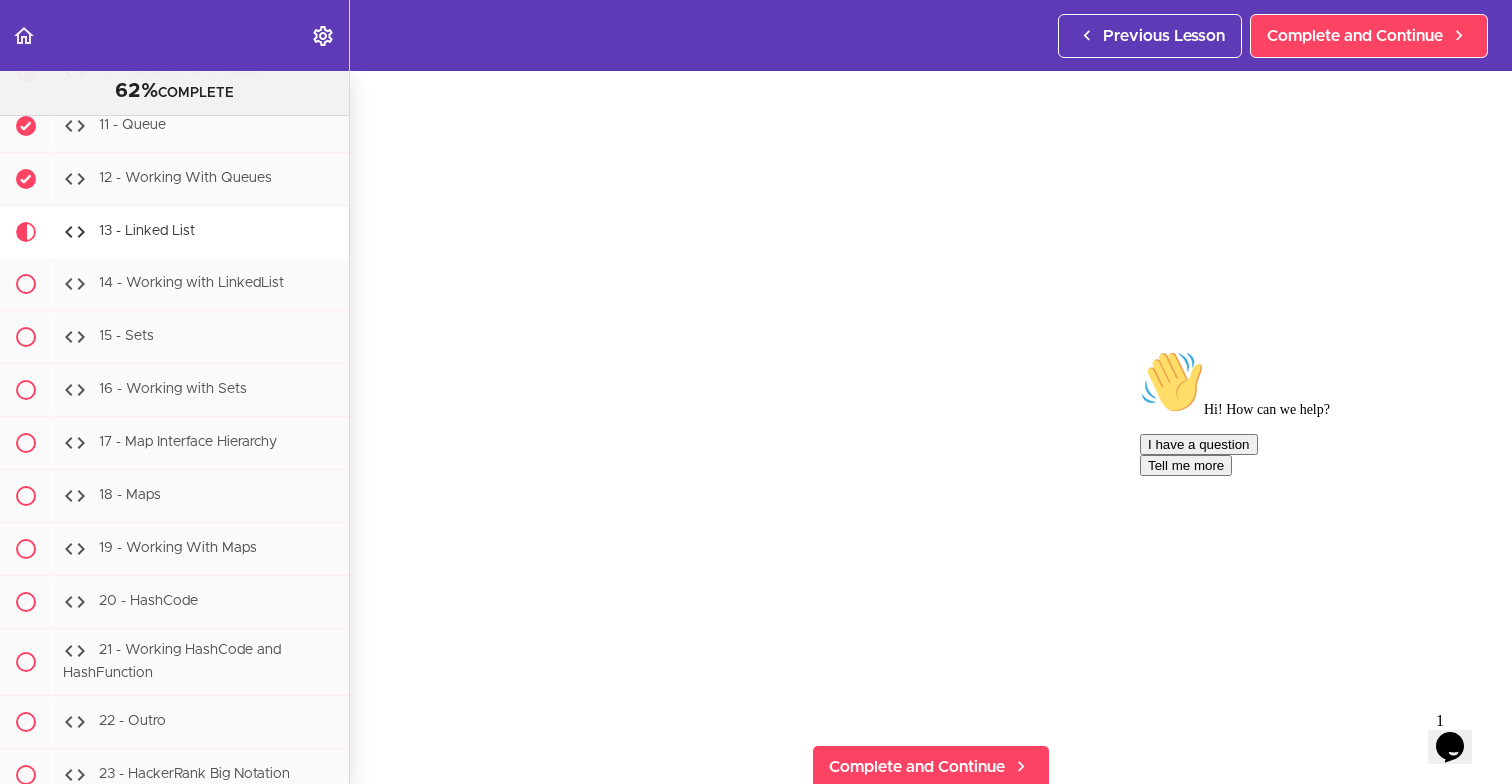 click on "Java Master Class
62%
COMPLETE
Course Intro
1 - Intro
2 - Practice Practice Practice" at bounding box center (756, 427) 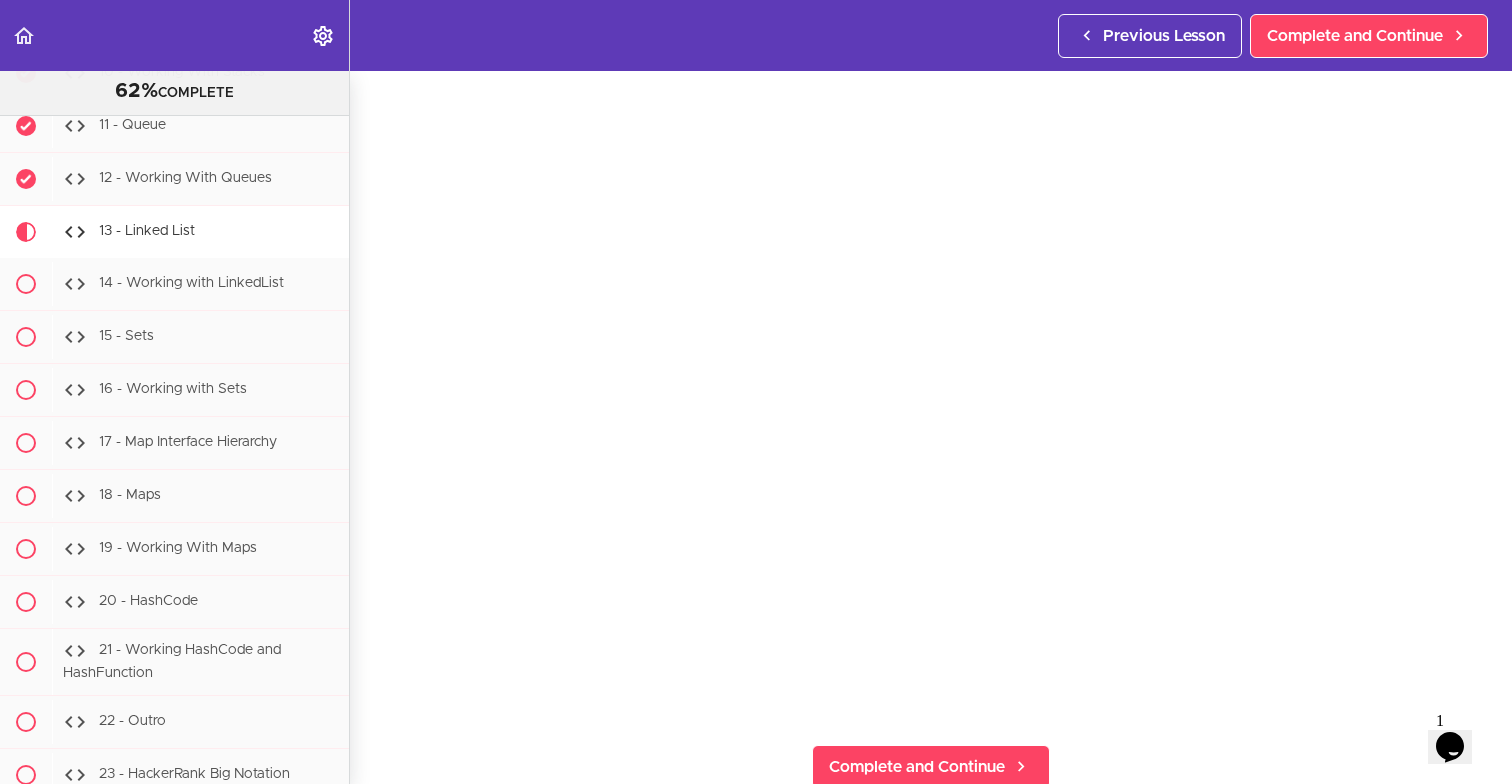 scroll, scrollTop: 133, scrollLeft: 0, axis: vertical 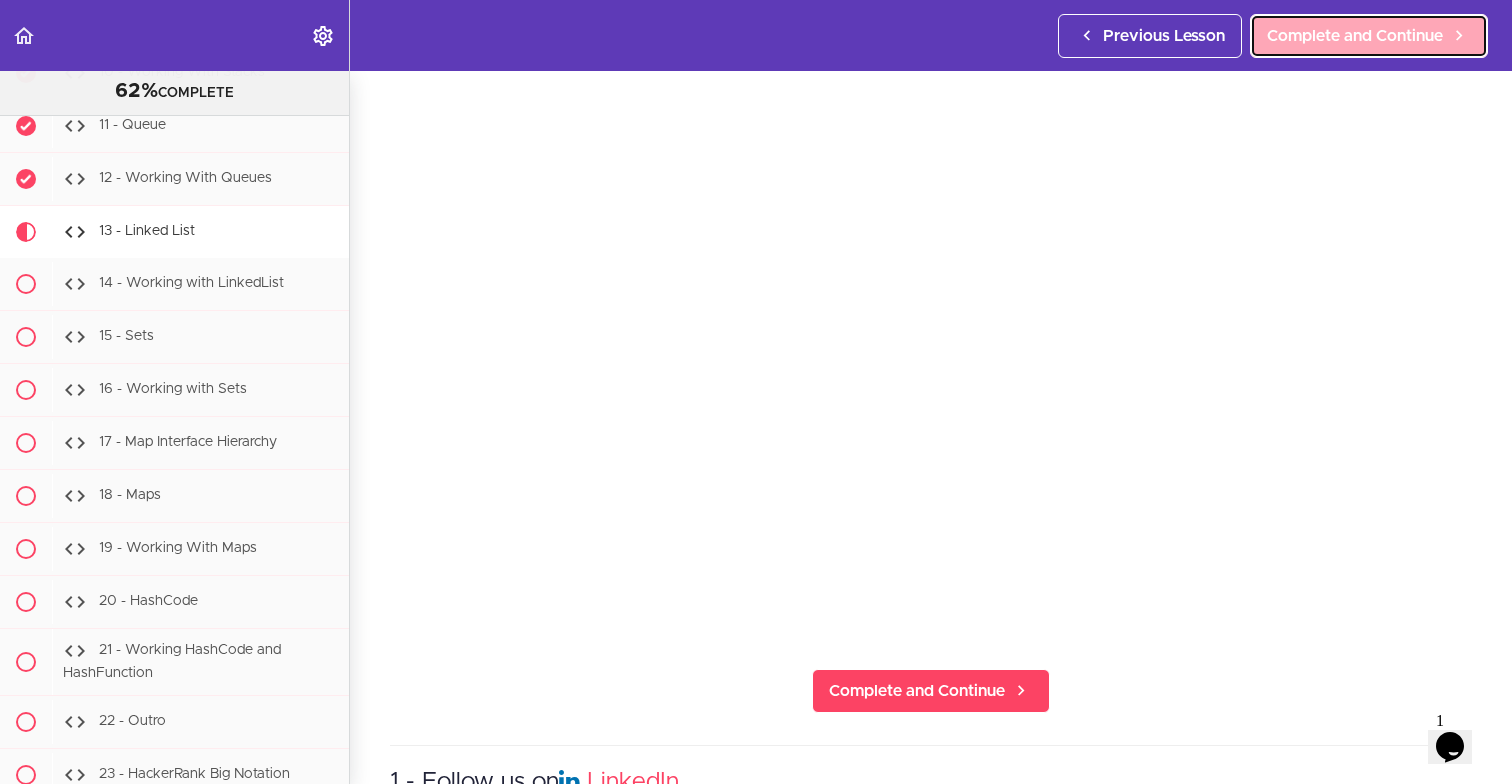 click on "Complete and Continue" at bounding box center (1355, 36) 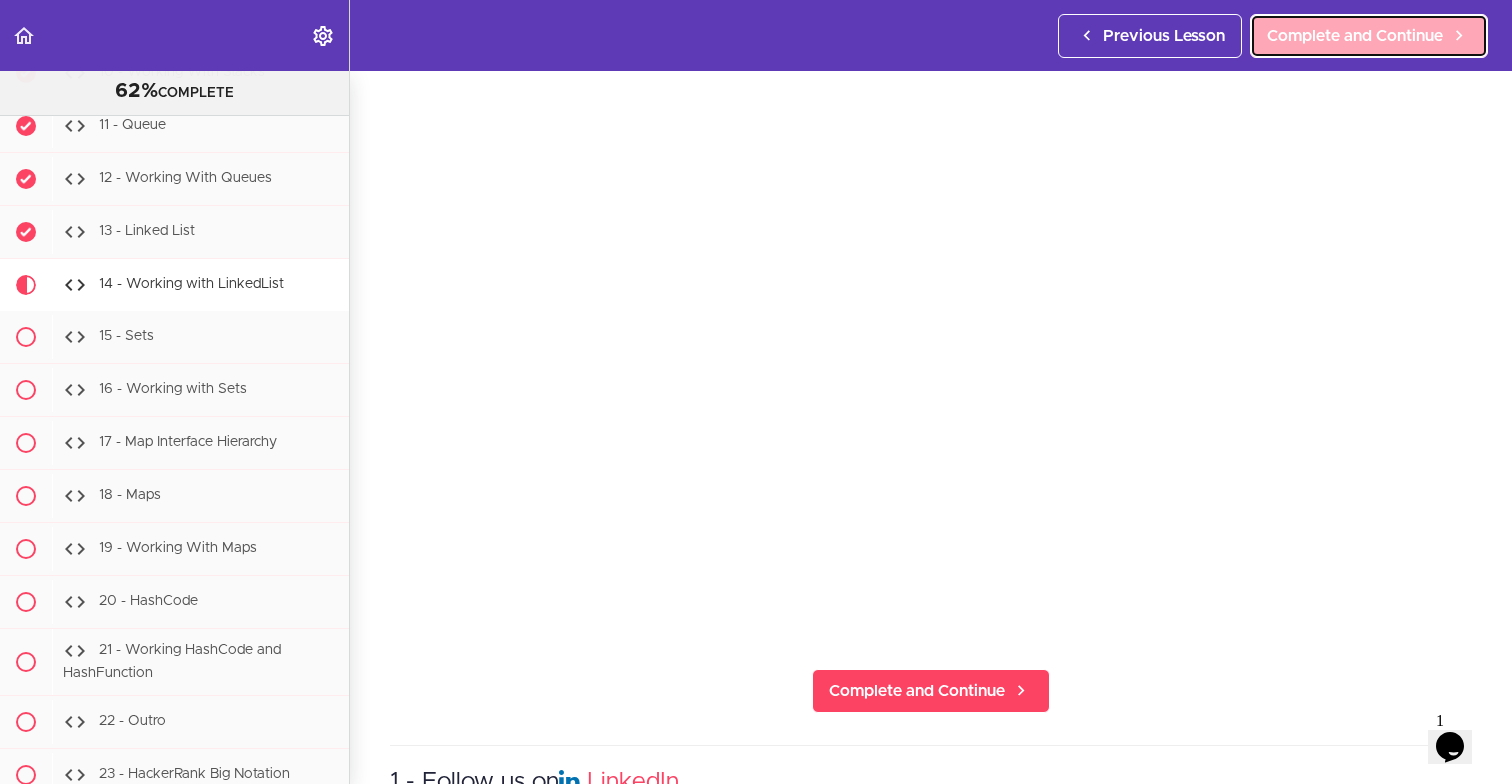scroll, scrollTop: 29, scrollLeft: 0, axis: vertical 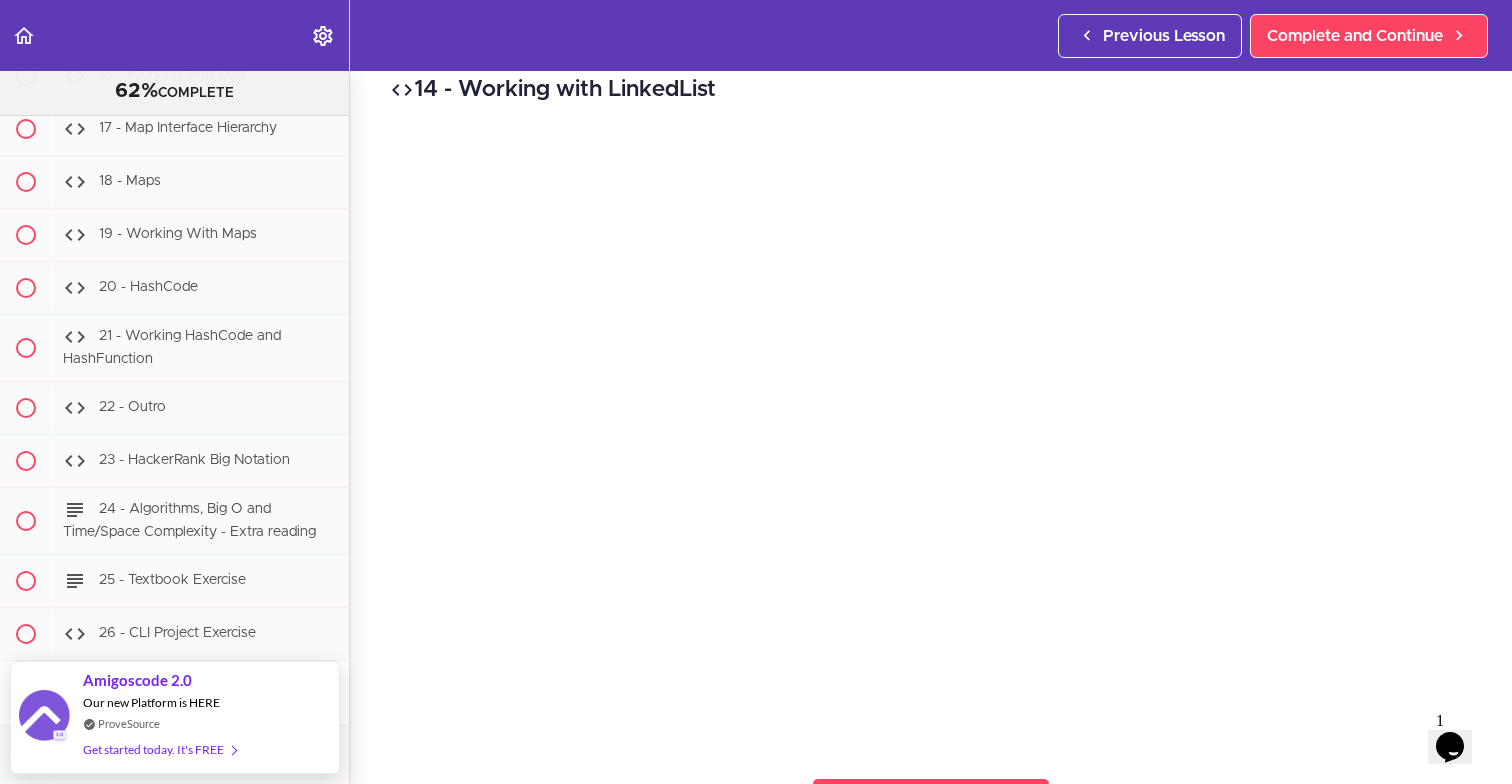 click on "14 - Working with LinkedList
Complete and Continue
1 - Follow us on     LinkedIn
2 - Subscribe to our Newsletter" at bounding box center (931, 403) 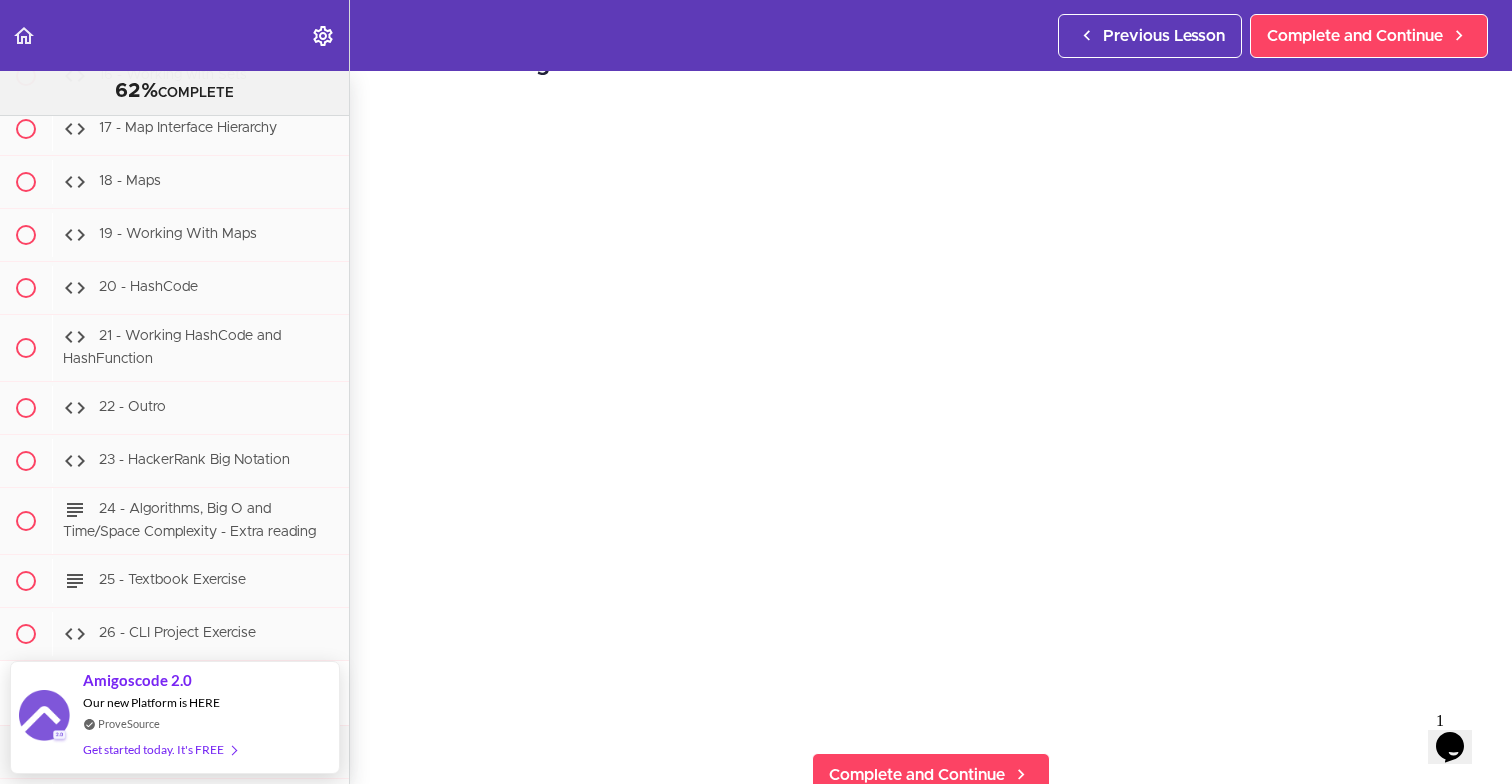 scroll, scrollTop: 51, scrollLeft: 0, axis: vertical 